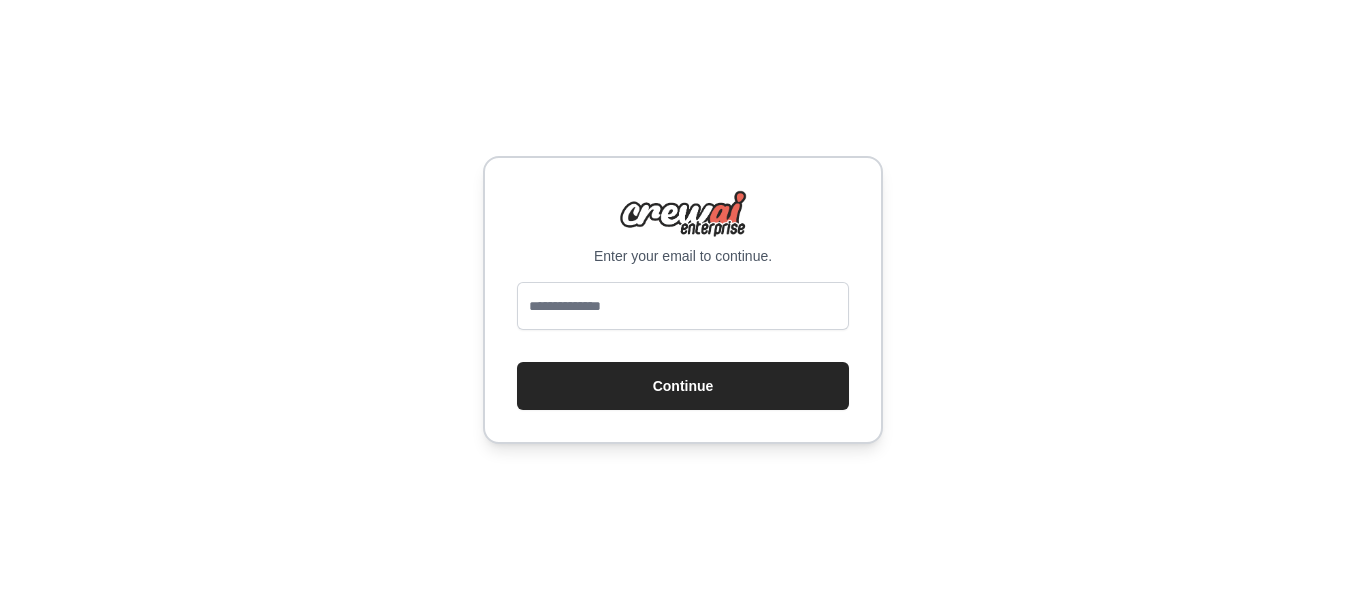scroll, scrollTop: 0, scrollLeft: 0, axis: both 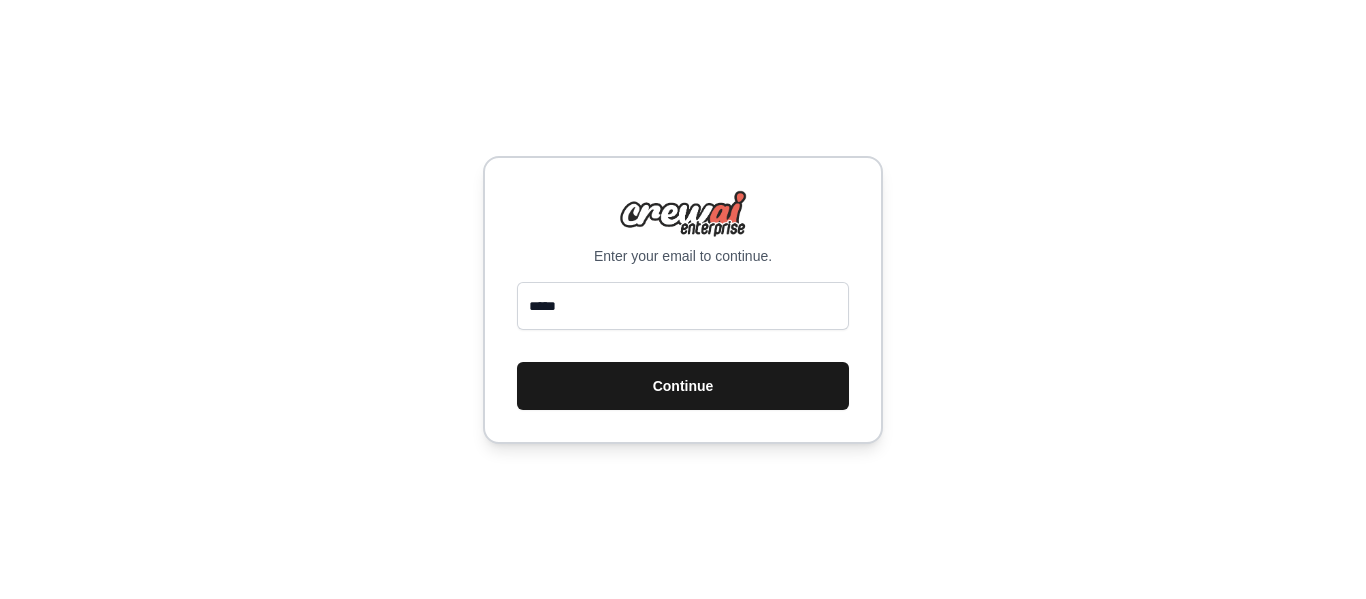 type on "**********" 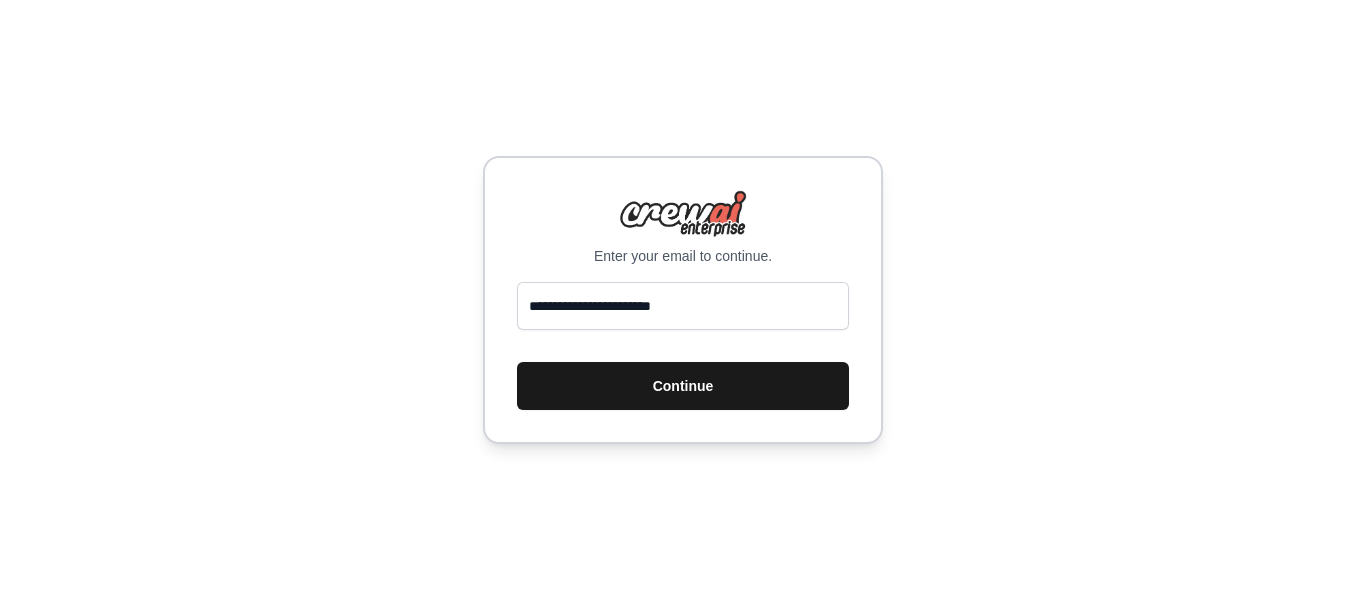 click on "Continue" at bounding box center [683, 386] 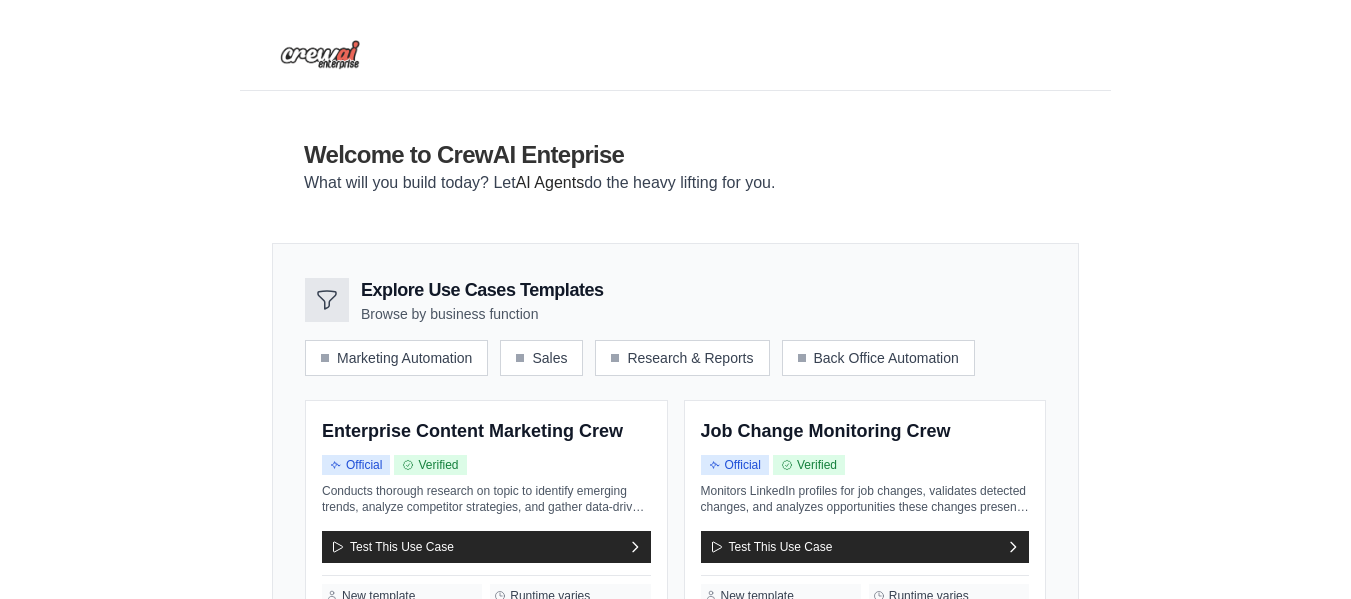scroll, scrollTop: 0, scrollLeft: 0, axis: both 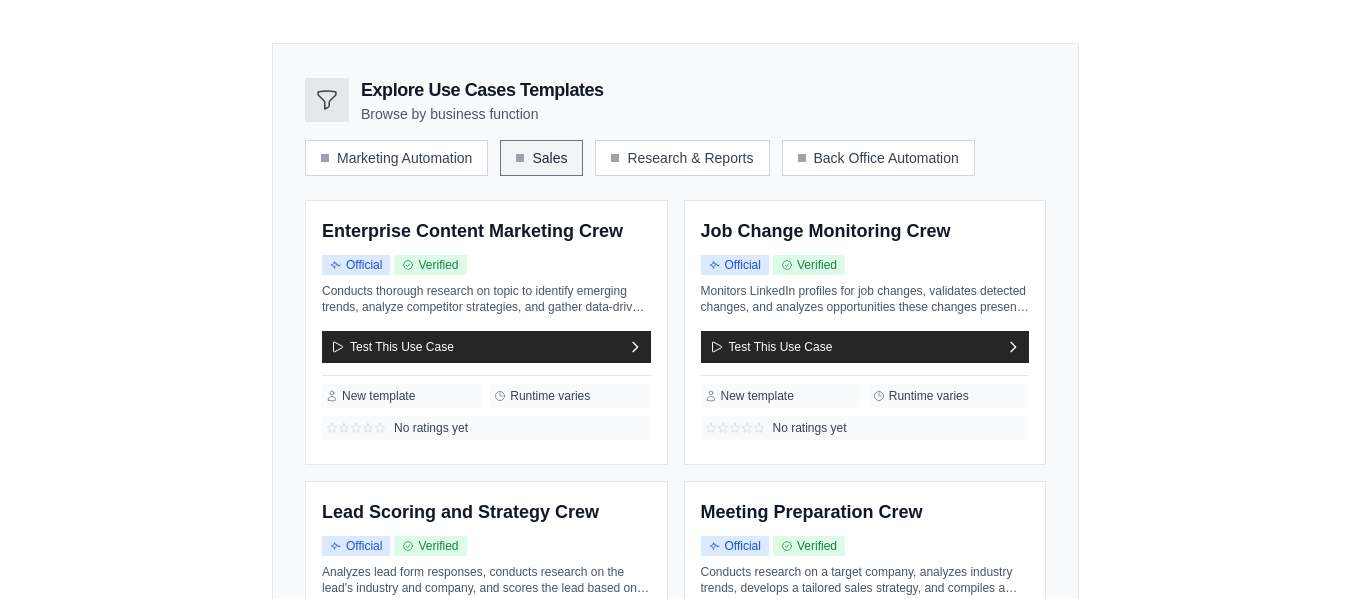 click on "Sales" at bounding box center (541, 158) 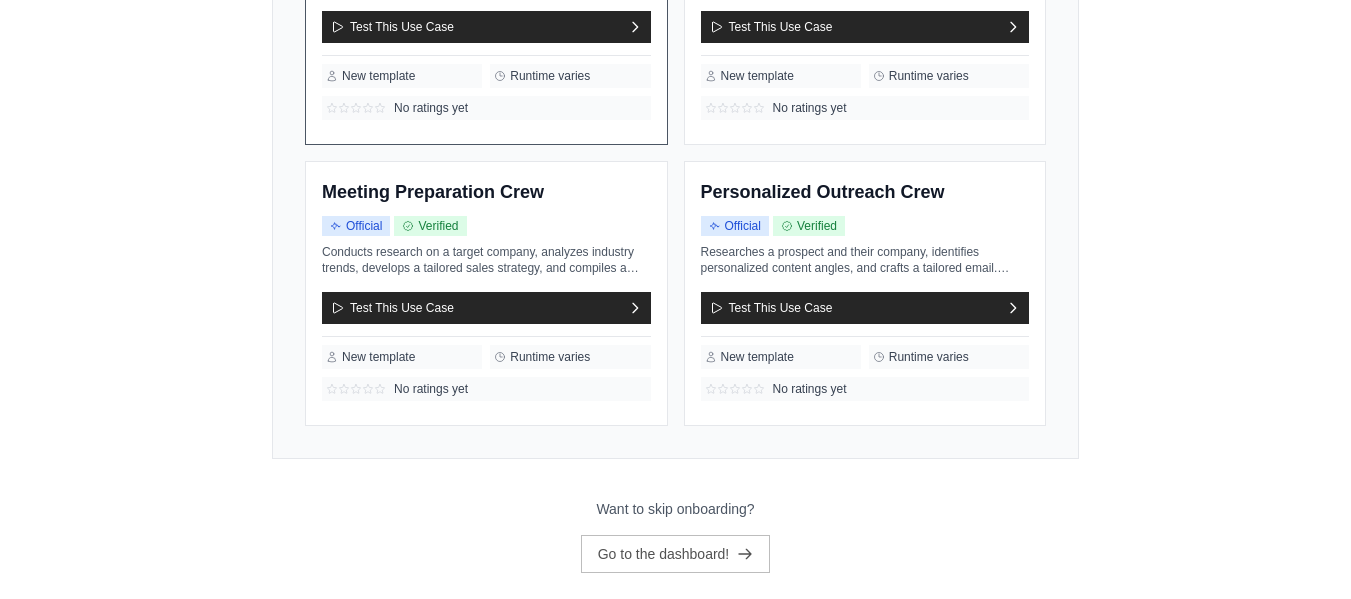 scroll, scrollTop: 522, scrollLeft: 0, axis: vertical 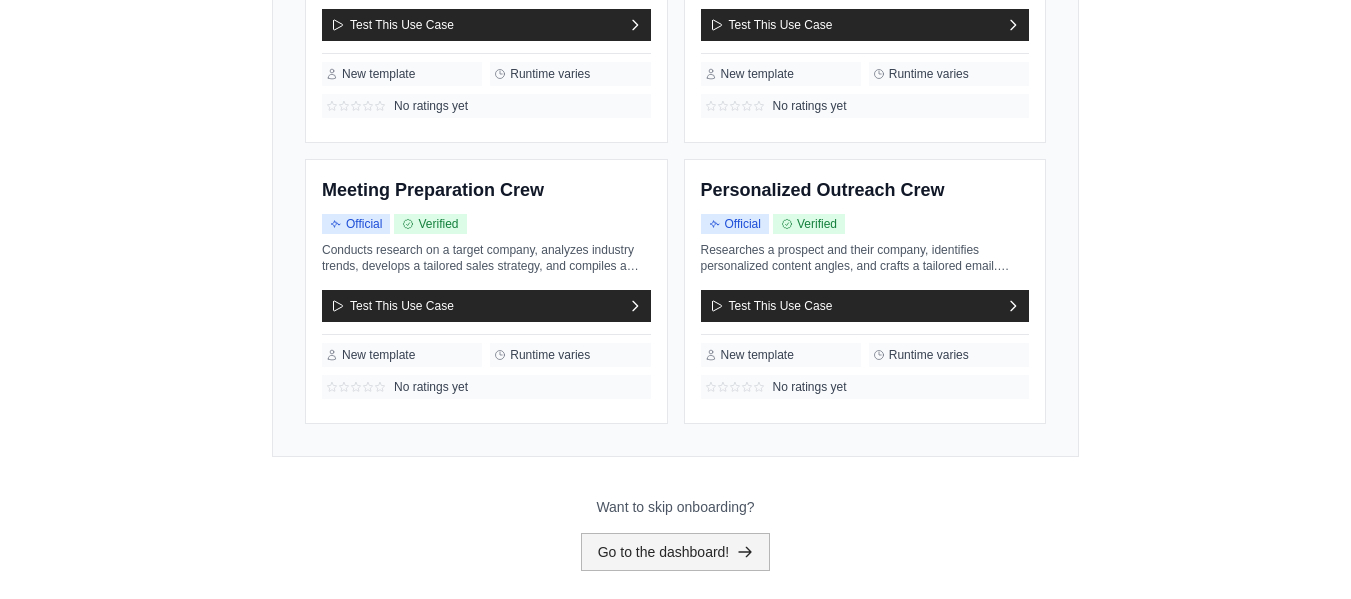 click on "Go to the dashboard!" at bounding box center [676, 552] 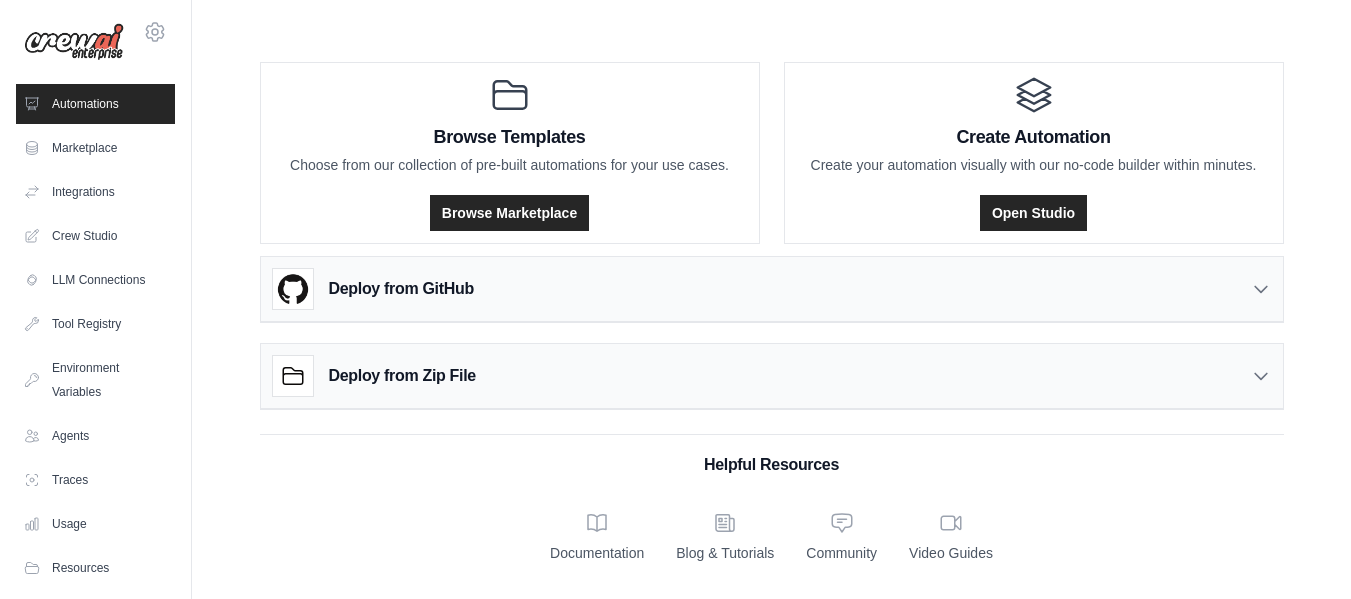 scroll, scrollTop: 0, scrollLeft: 0, axis: both 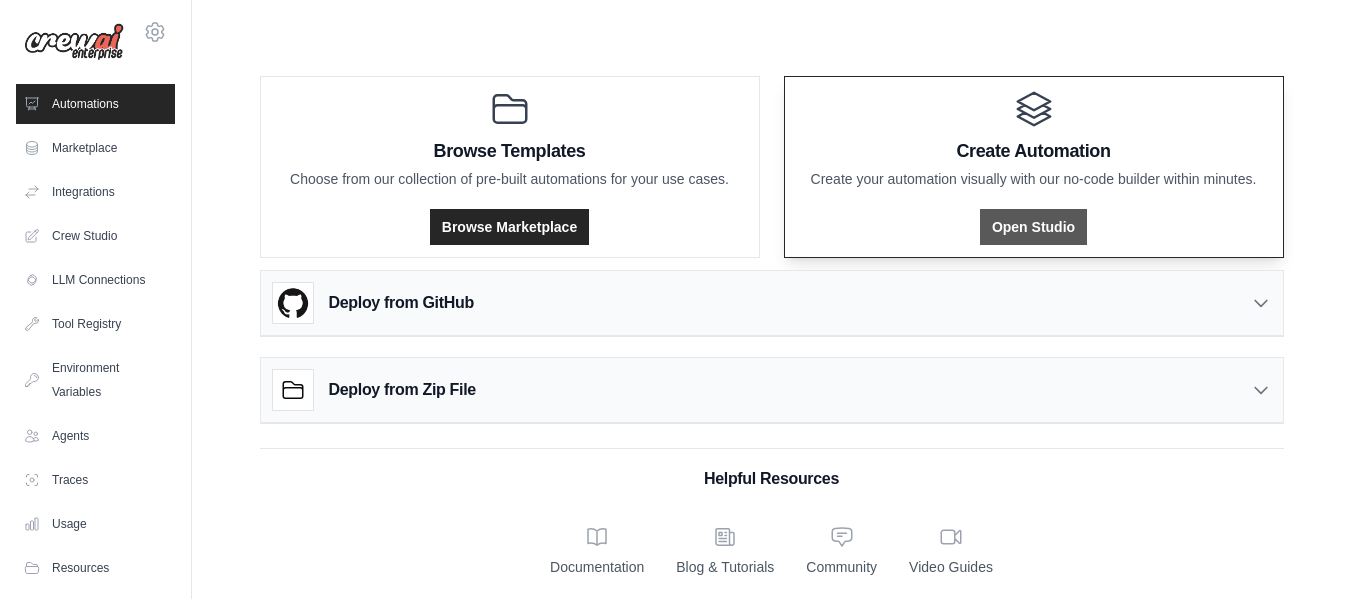 click on "Open Studio" at bounding box center (1033, 227) 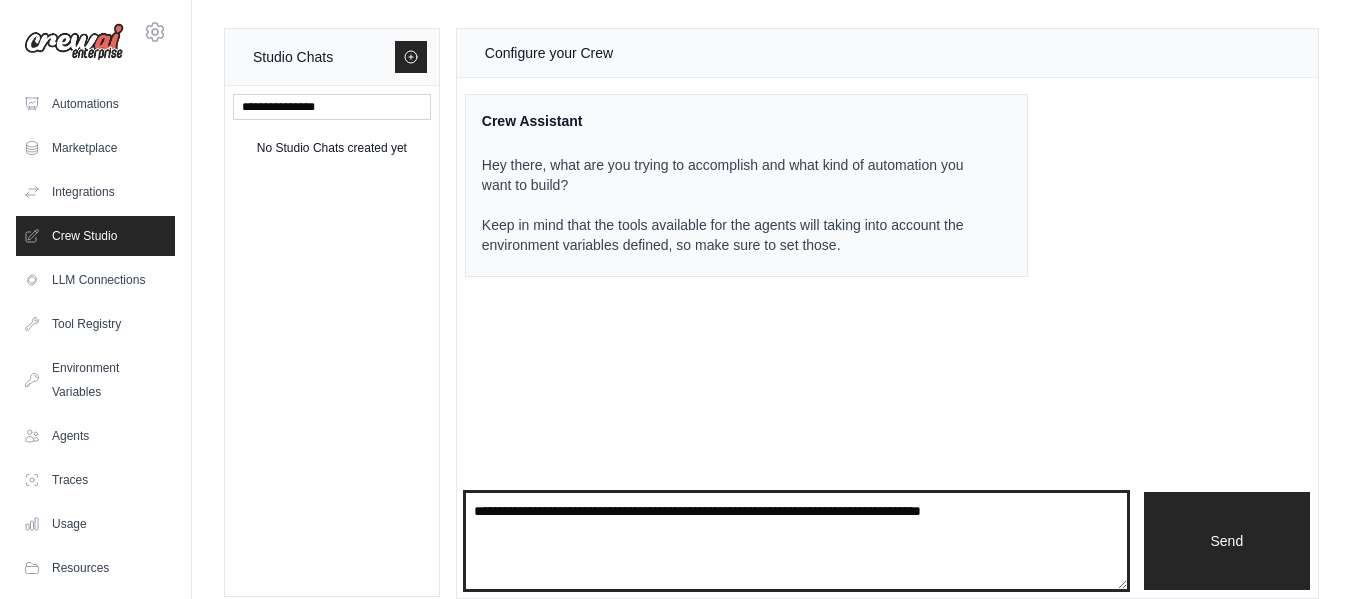 click at bounding box center [796, 541] 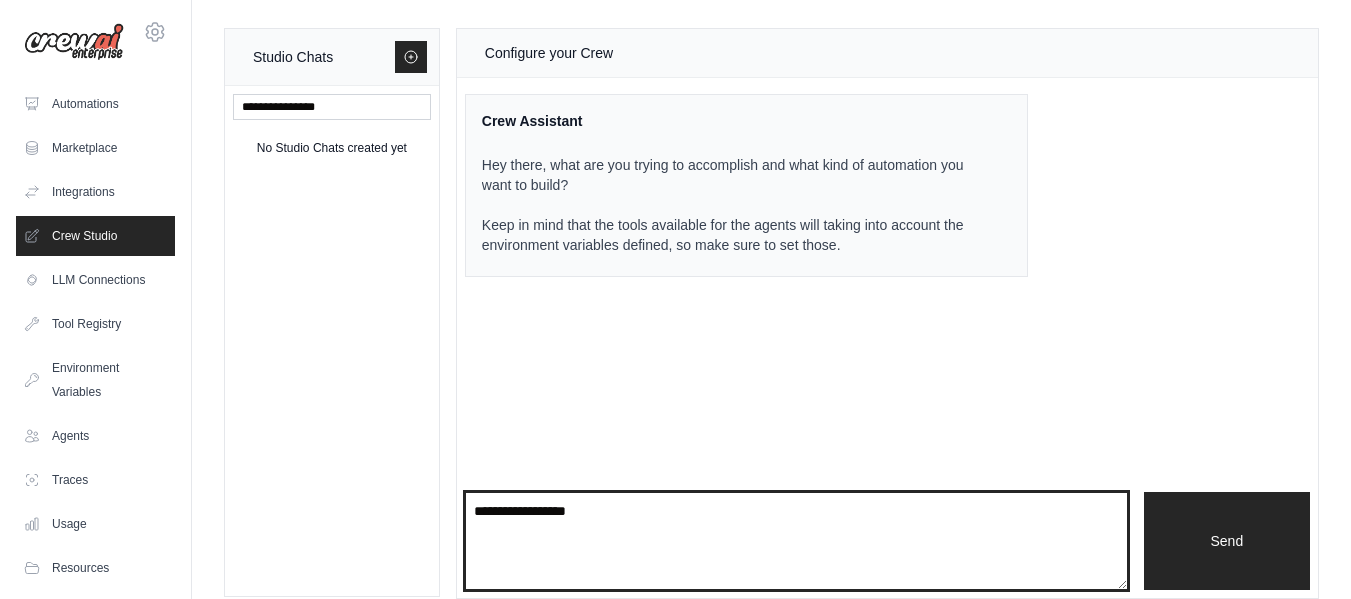 type on "**********" 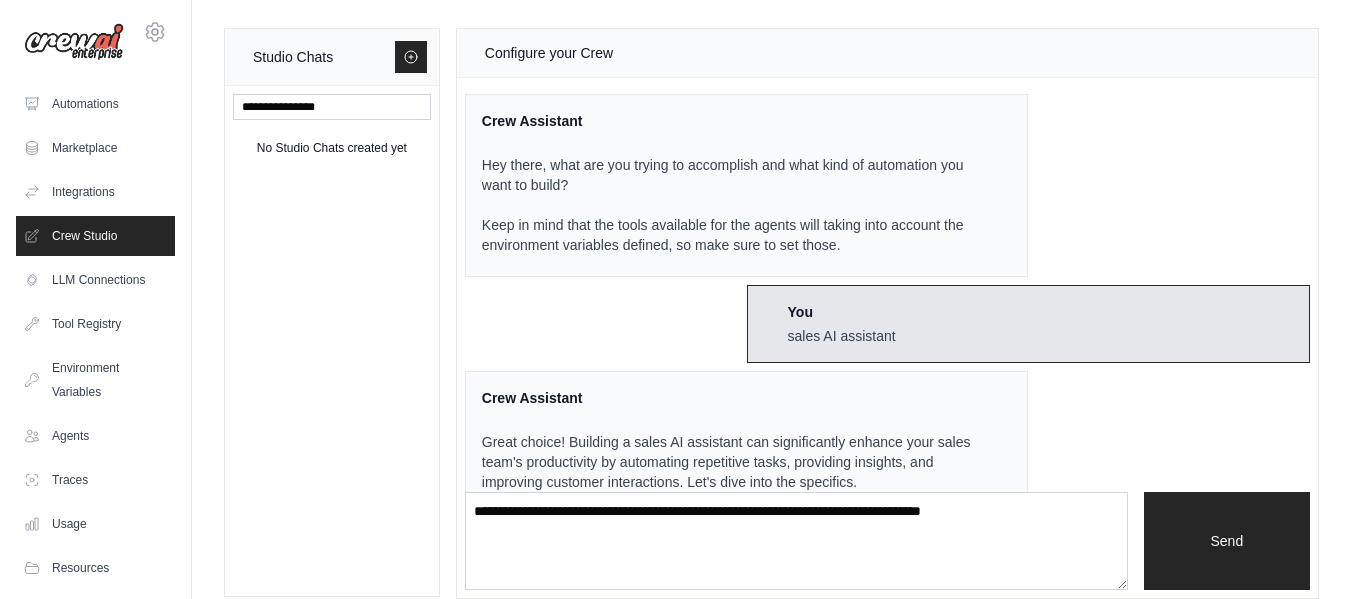 scroll, scrollTop: 138, scrollLeft: 0, axis: vertical 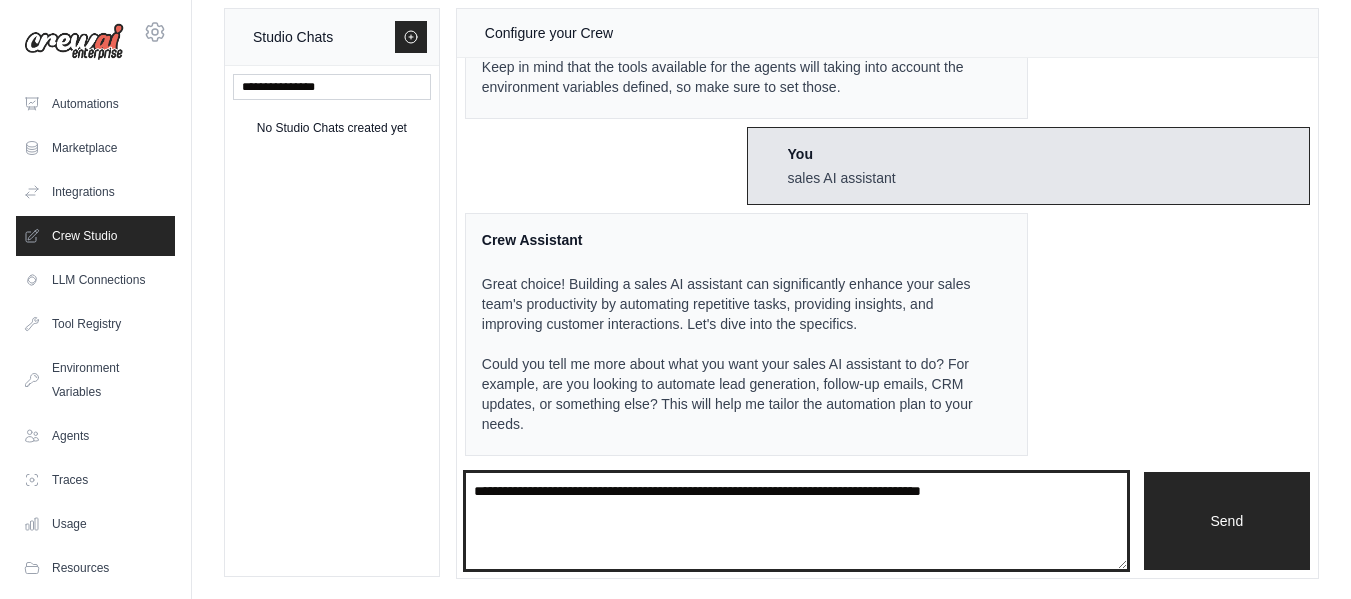 click at bounding box center [796, 521] 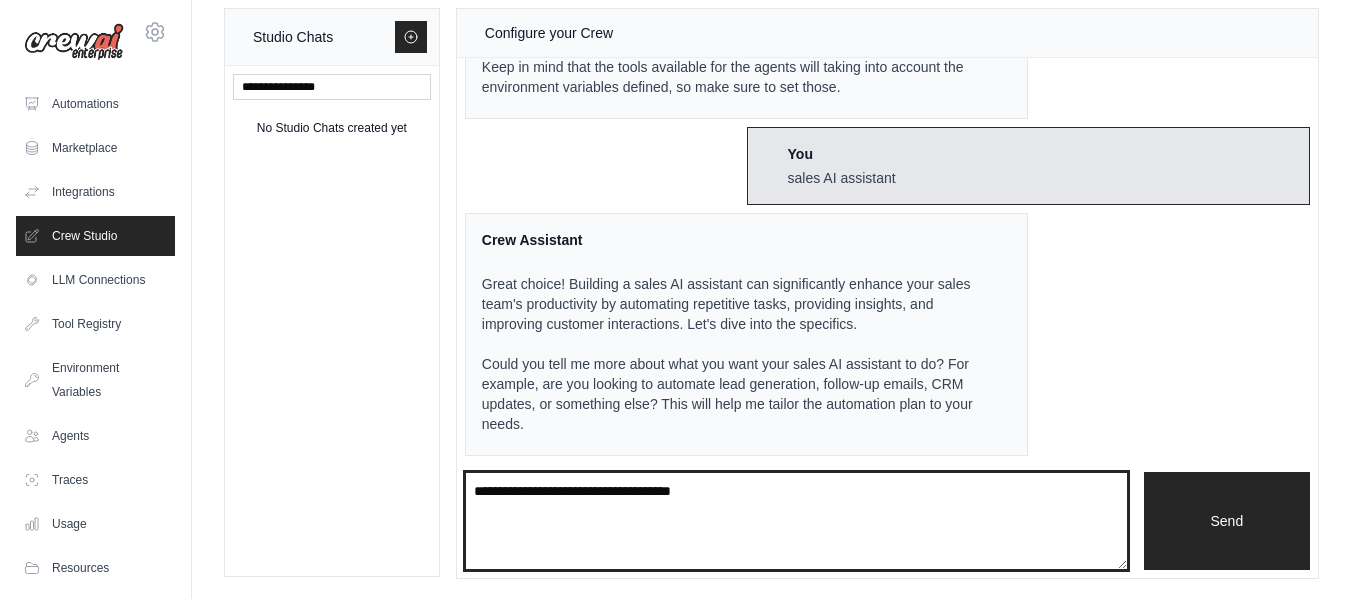 type on "**********" 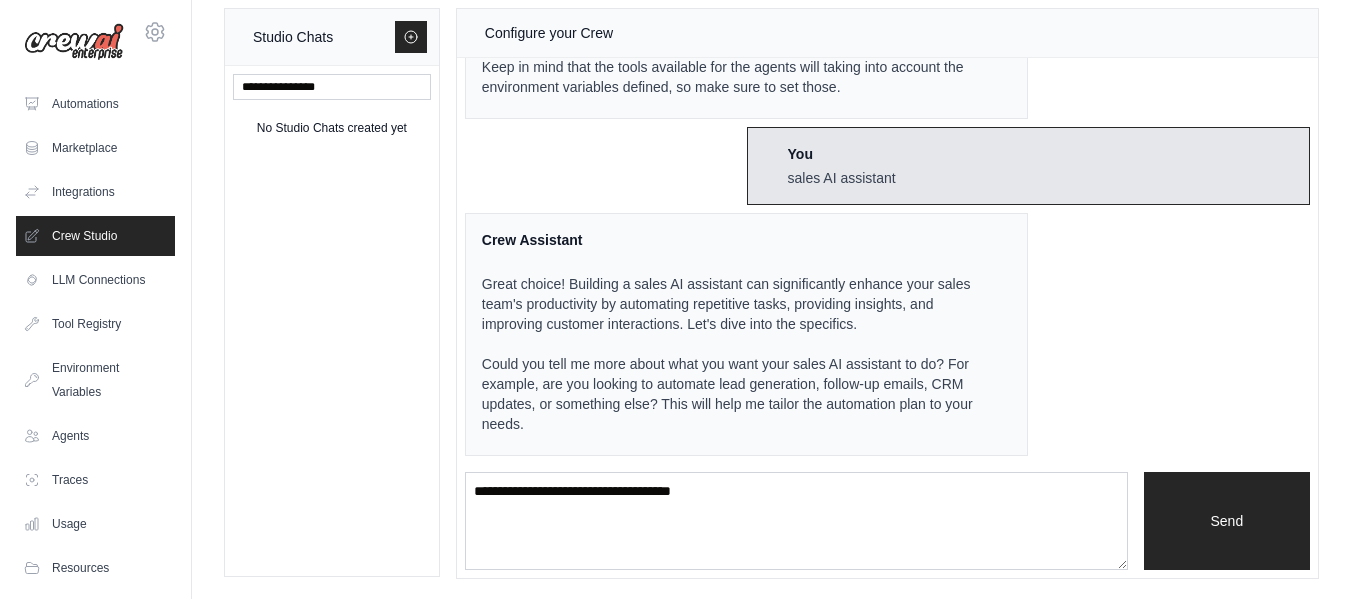type 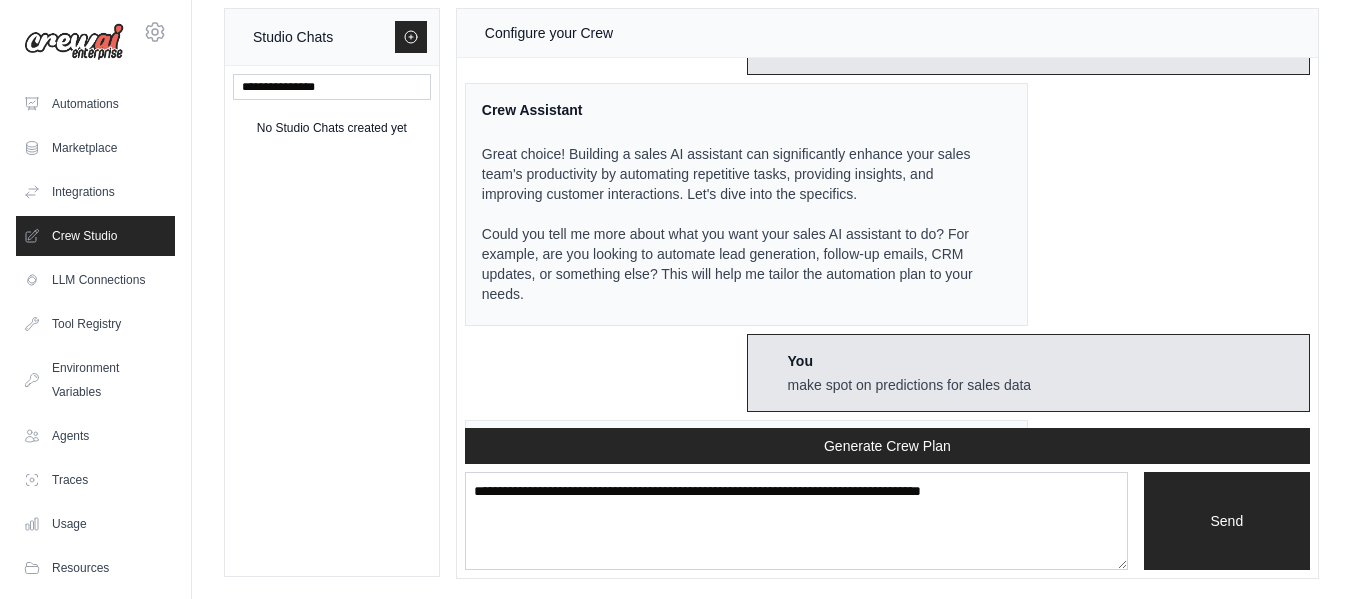 scroll, scrollTop: 539, scrollLeft: 0, axis: vertical 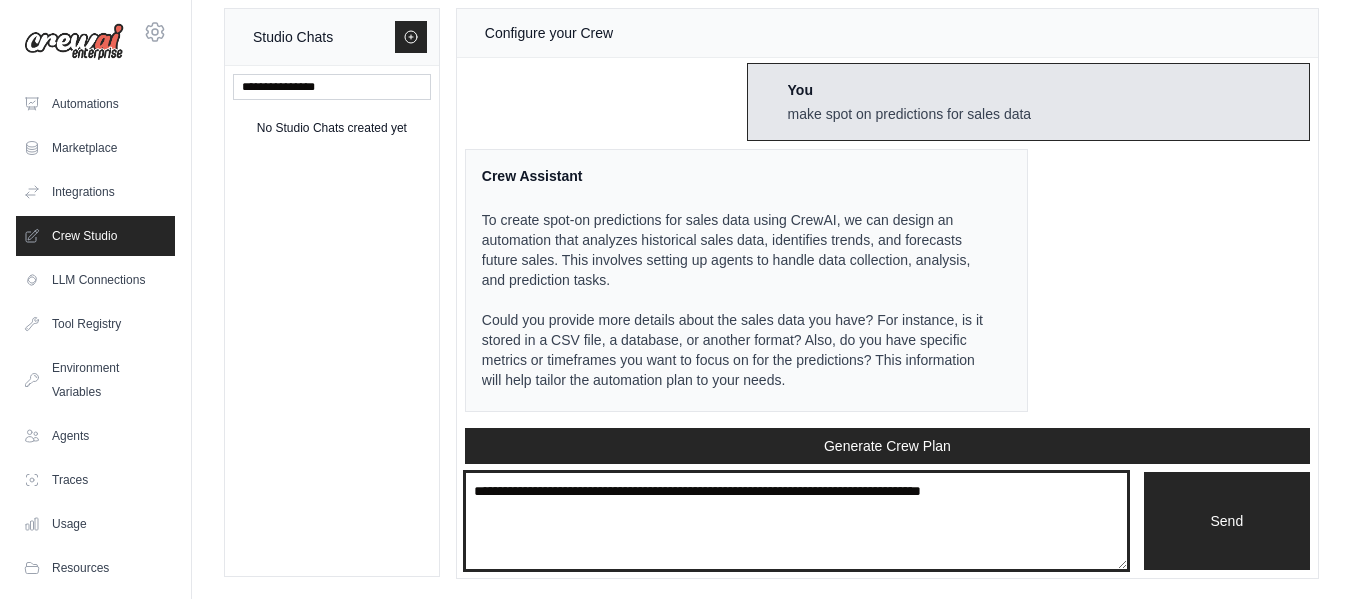 click at bounding box center [796, 521] 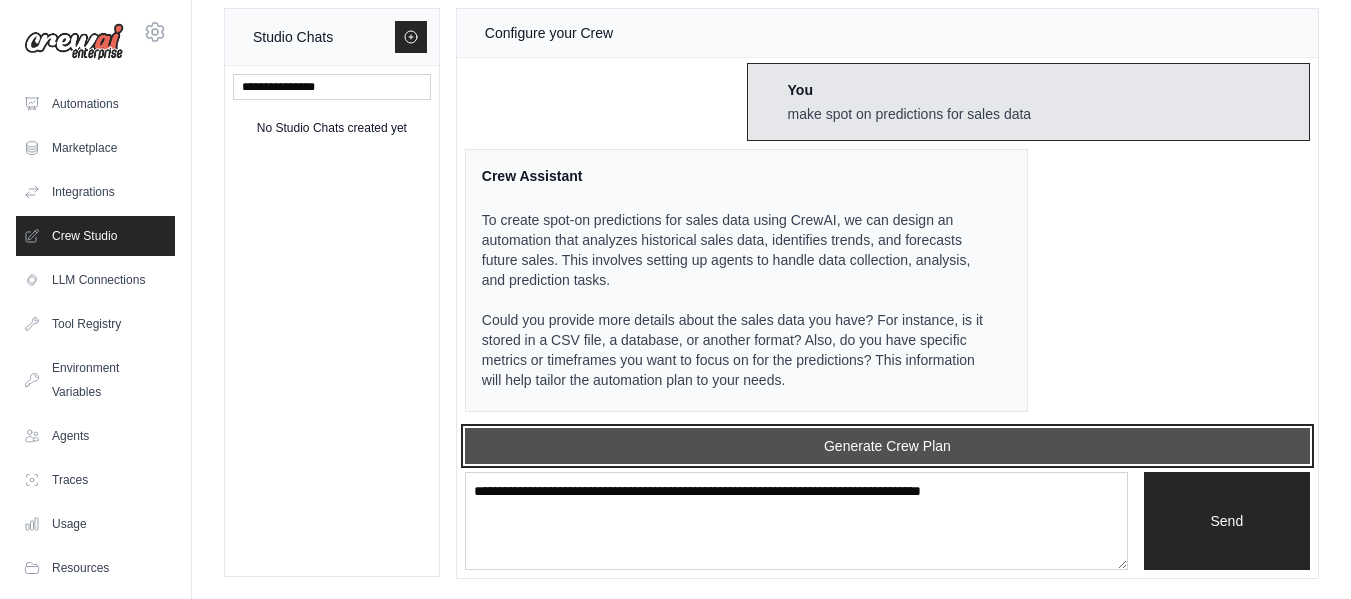 click on "Generate Crew Plan" at bounding box center [887, 446] 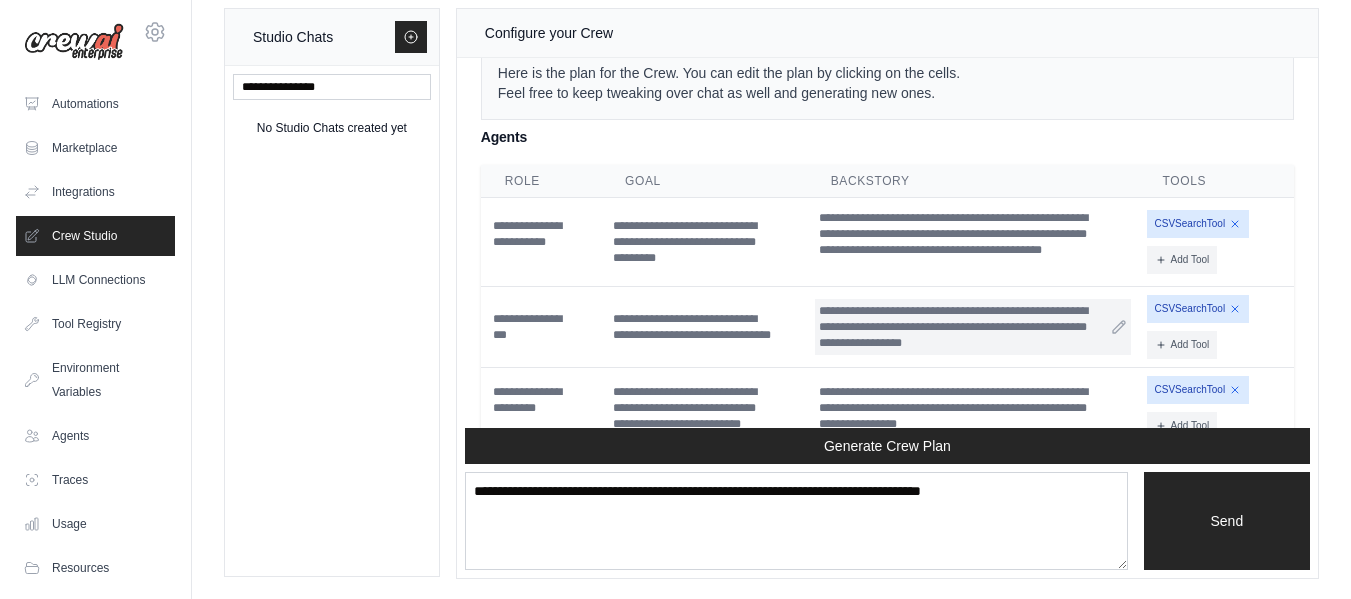 scroll, scrollTop: 1033, scrollLeft: 0, axis: vertical 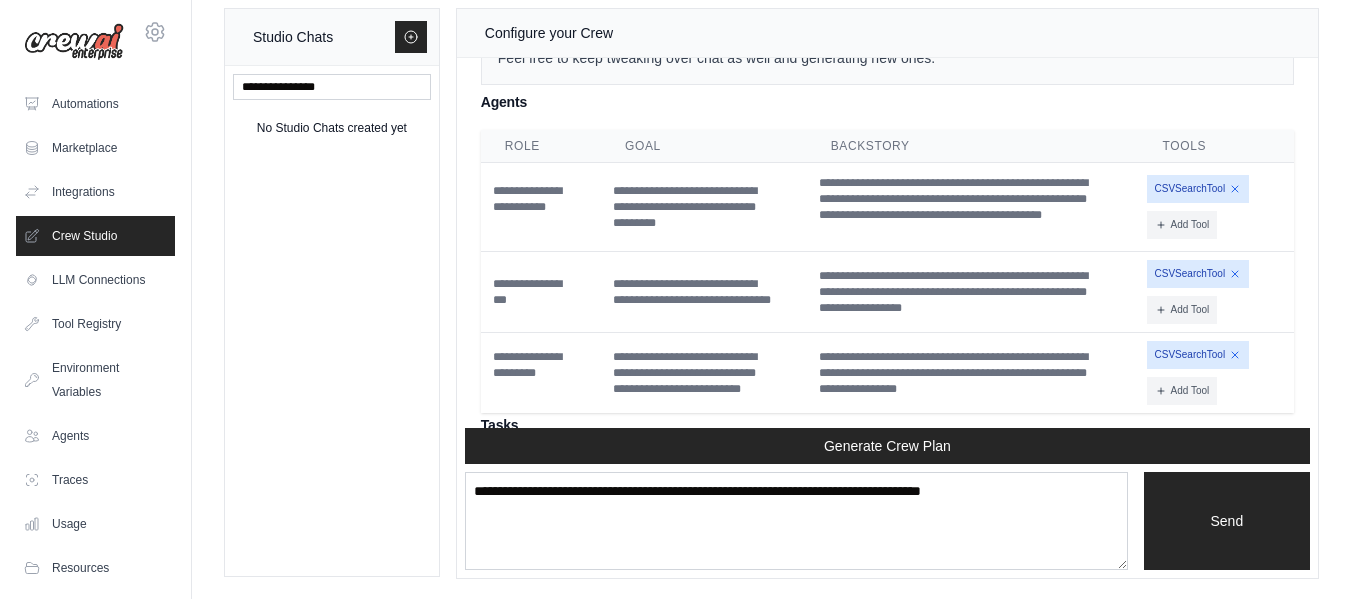 click on "CSVSearchTool" at bounding box center [1198, 189] 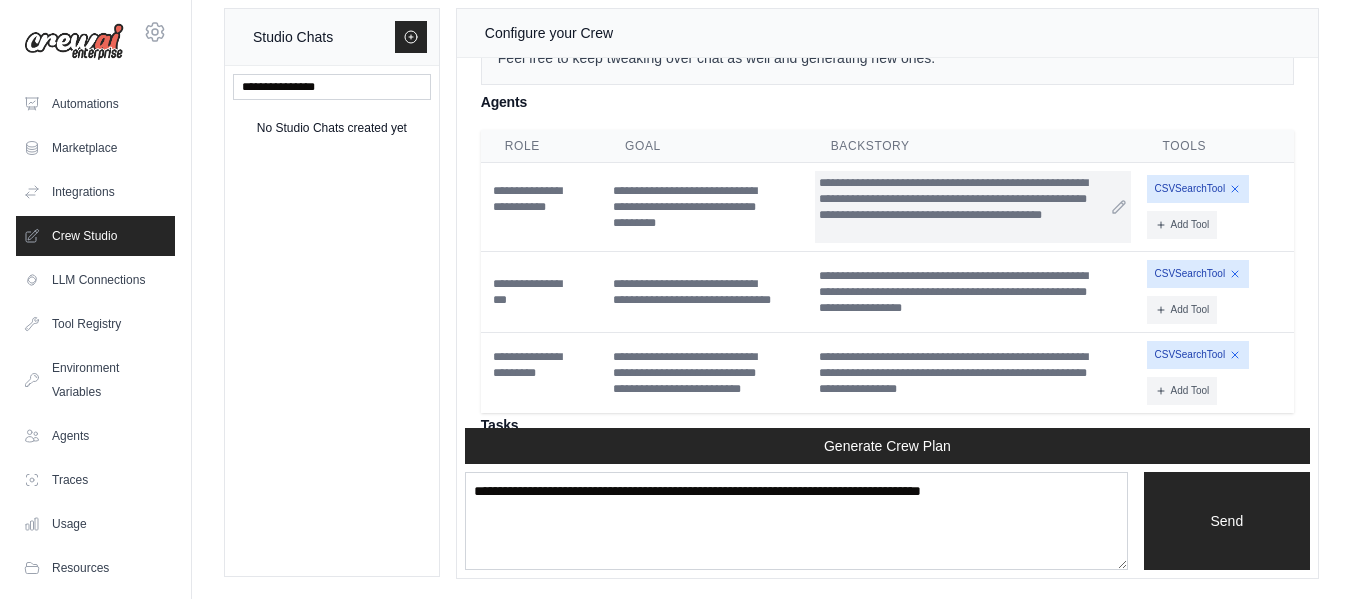 scroll, scrollTop: 1433, scrollLeft: 0, axis: vertical 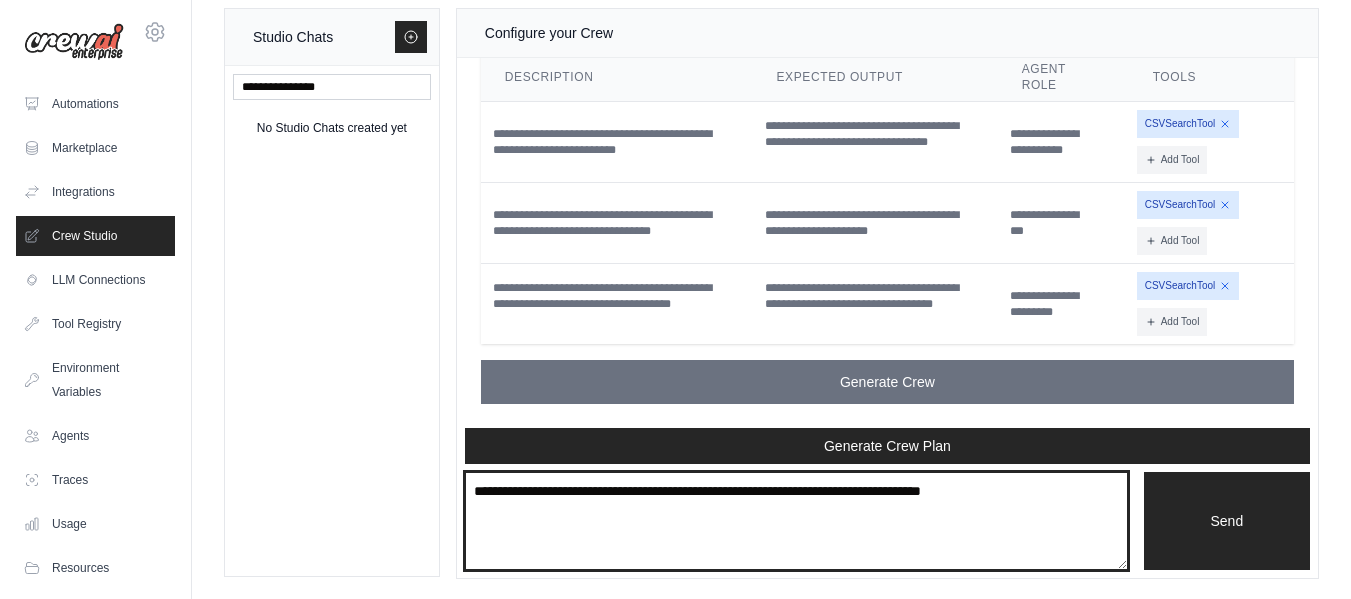 click at bounding box center [796, 521] 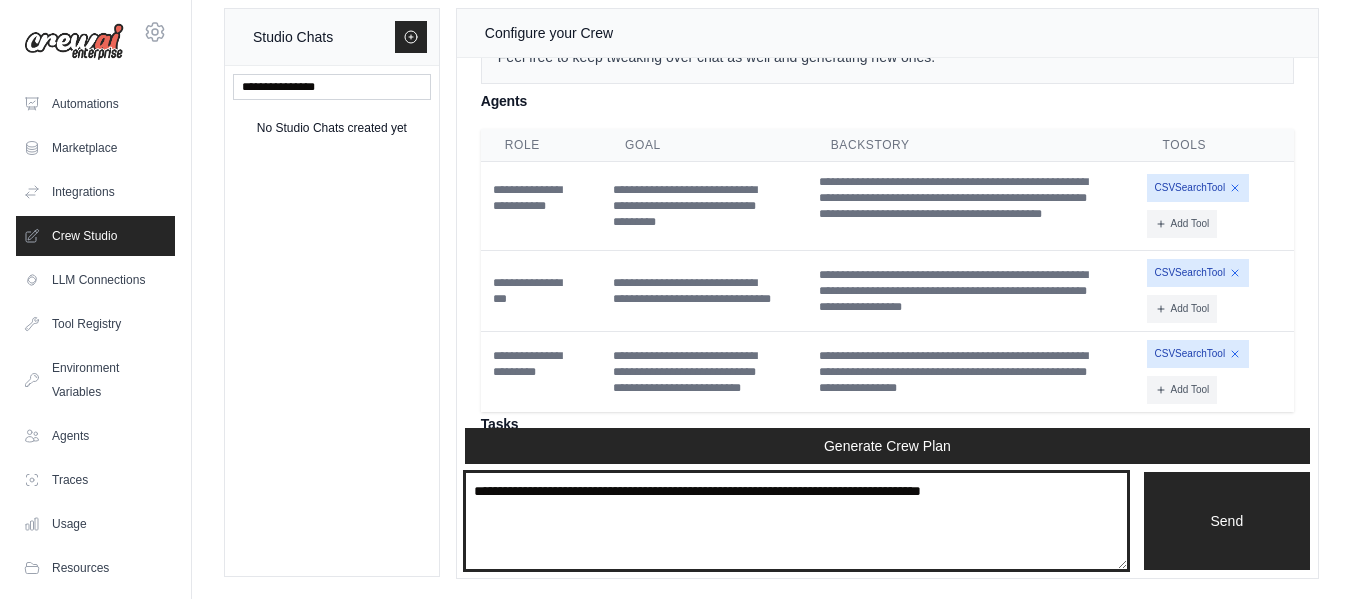 scroll, scrollTop: 1033, scrollLeft: 0, axis: vertical 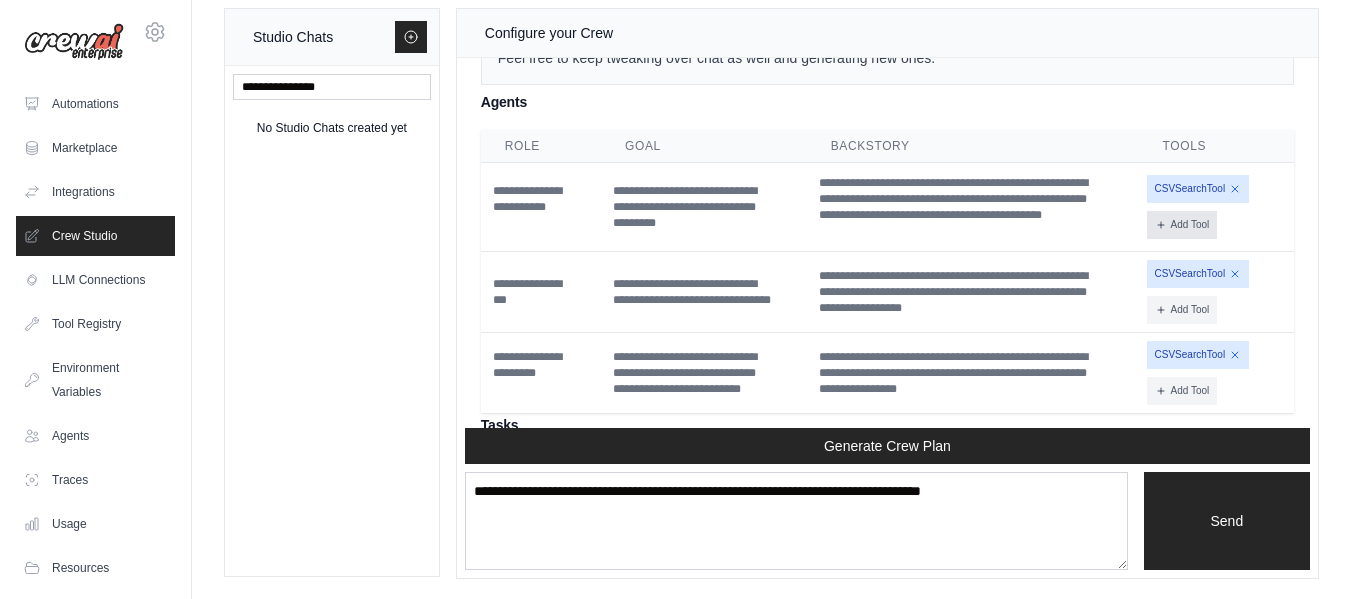 click on "Add Tool" at bounding box center (1182, 225) 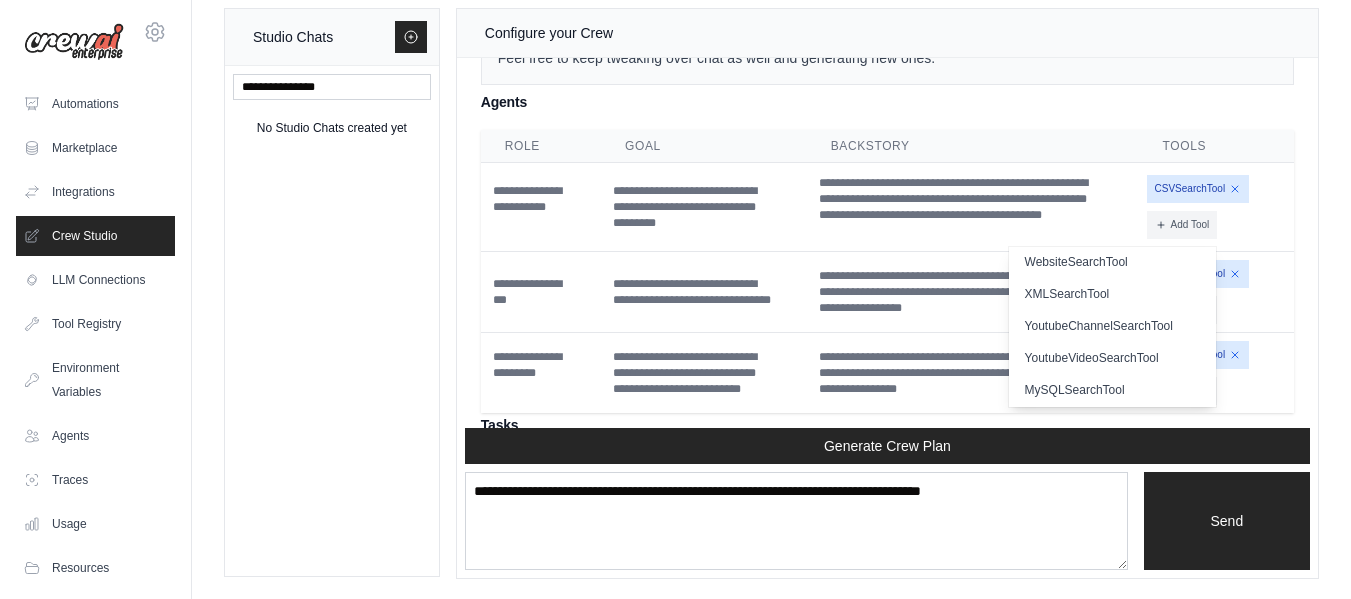 scroll, scrollTop: 616, scrollLeft: 0, axis: vertical 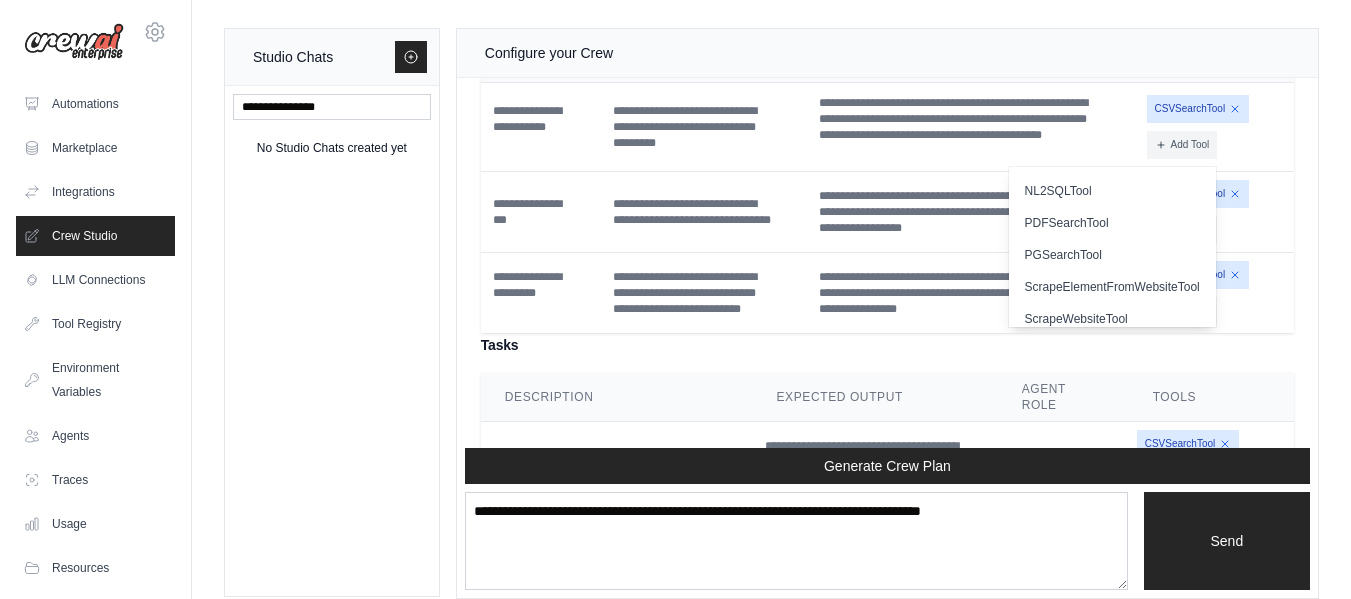 click on "Studio Chats
No Studio Chats created yet
Configure your Crew Crew Assistant Hey there, what are you trying to accomplish and what kind of automation you want to build? Keep in mind that the tools available for the agents will taking into account the environment variables defined, so make sure to set those. You sales AI assistant Crew Assistant Great choice! Building a sales AI assistant can significantly enhance your sales team's productivity by automating repetitive tasks, providing insights, and improving customer interactions. Let's dive into the specifics.
You make spot on predictions for sales data Crew Assistant
Crew Plan Here is the plan for the Crew. You can edit the plan by clicking on the cells. Role" at bounding box center (771, 313) 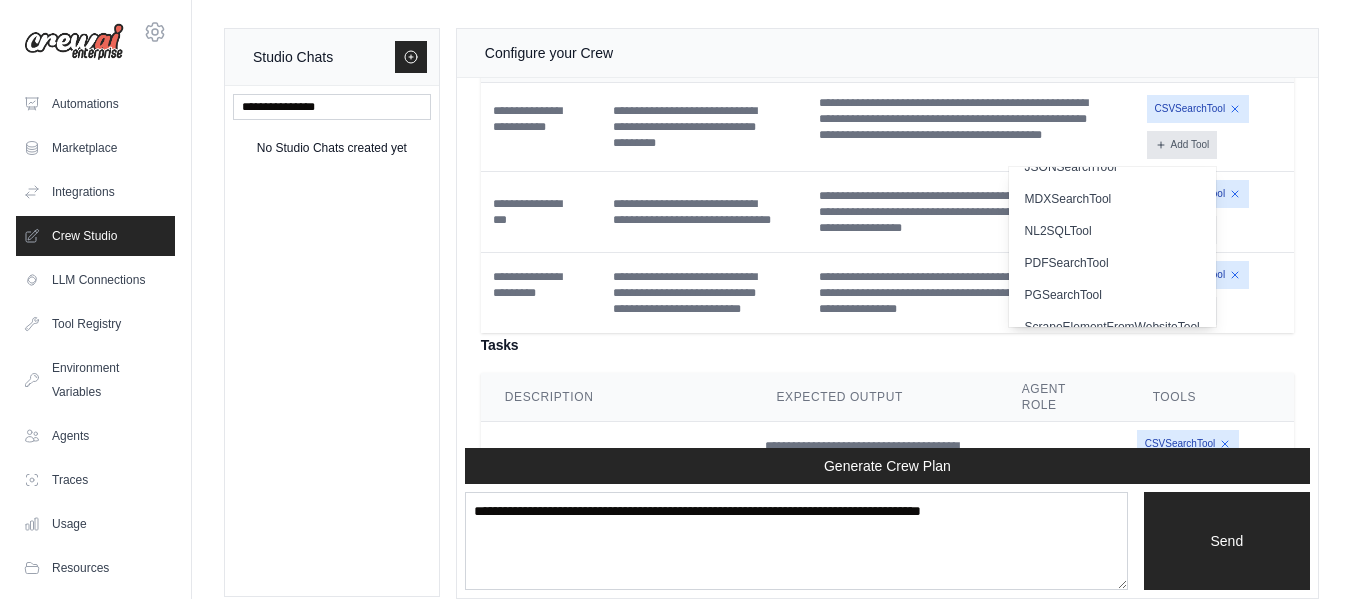 click on "Add Tool" at bounding box center [1182, 145] 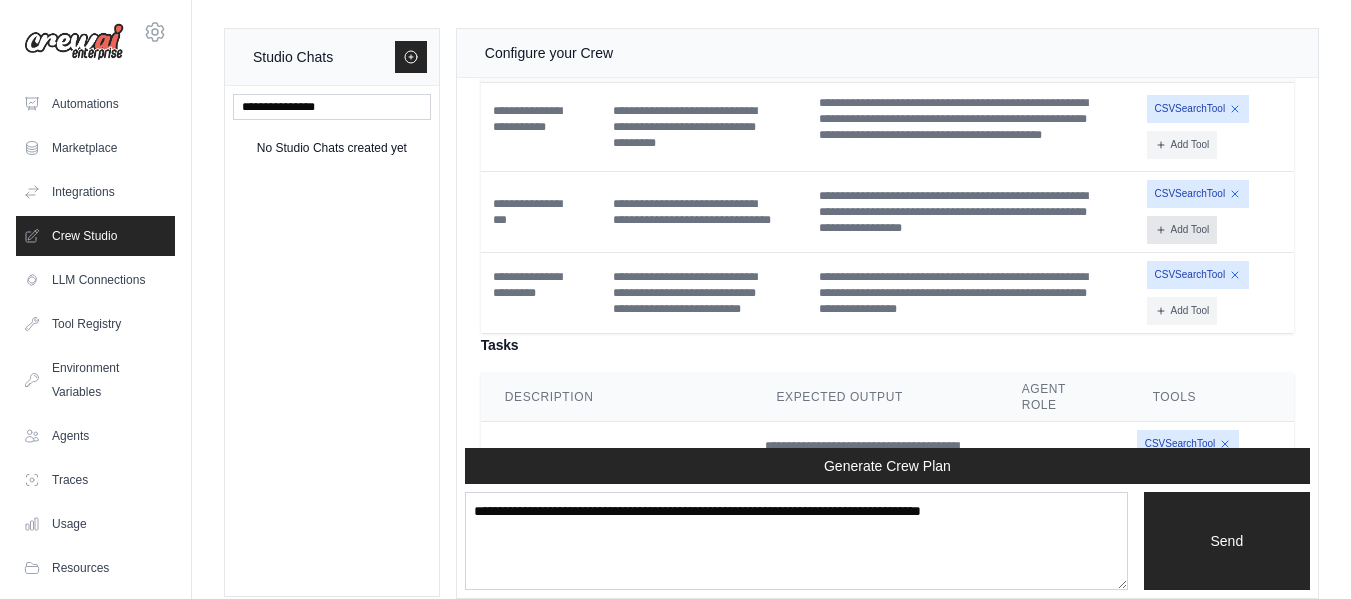 click on "Add Tool" at bounding box center (1182, 230) 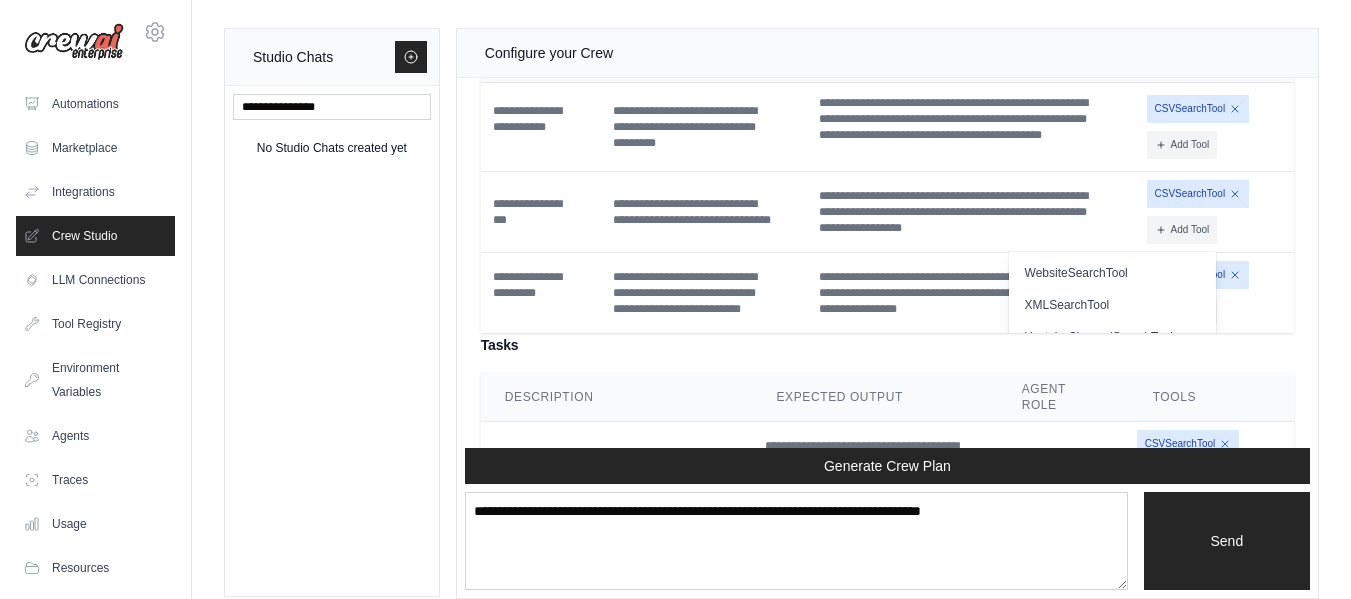 scroll, scrollTop: 616, scrollLeft: 0, axis: vertical 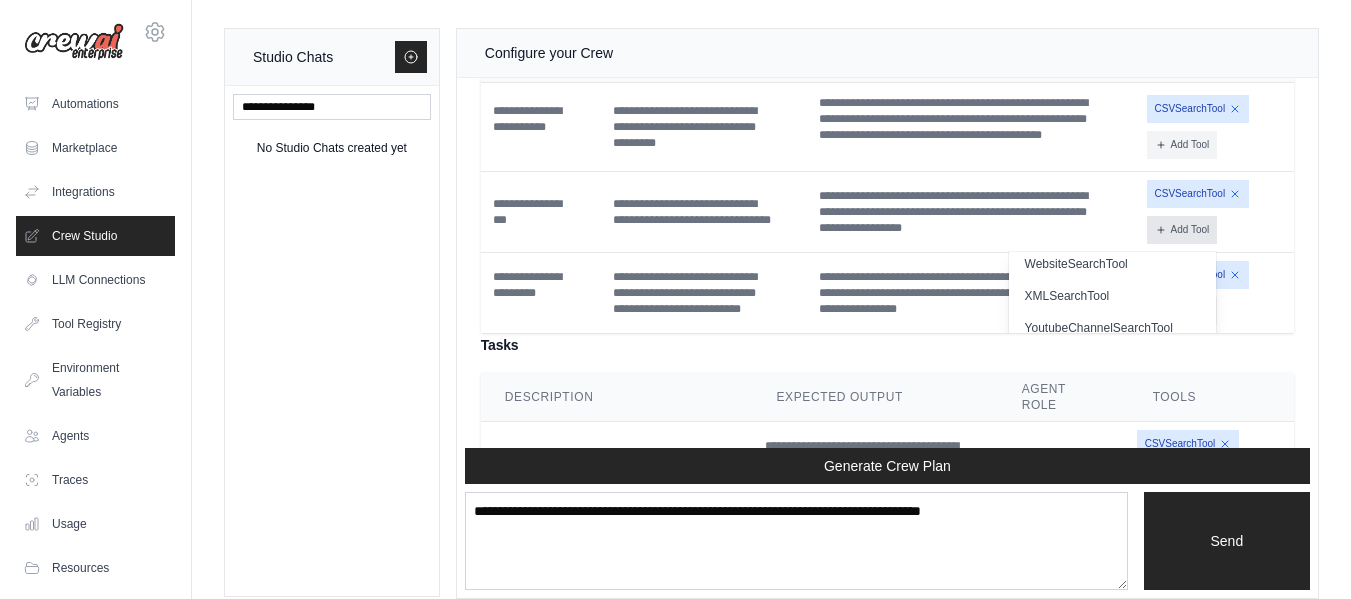 click on "Add Tool" at bounding box center [1182, 230] 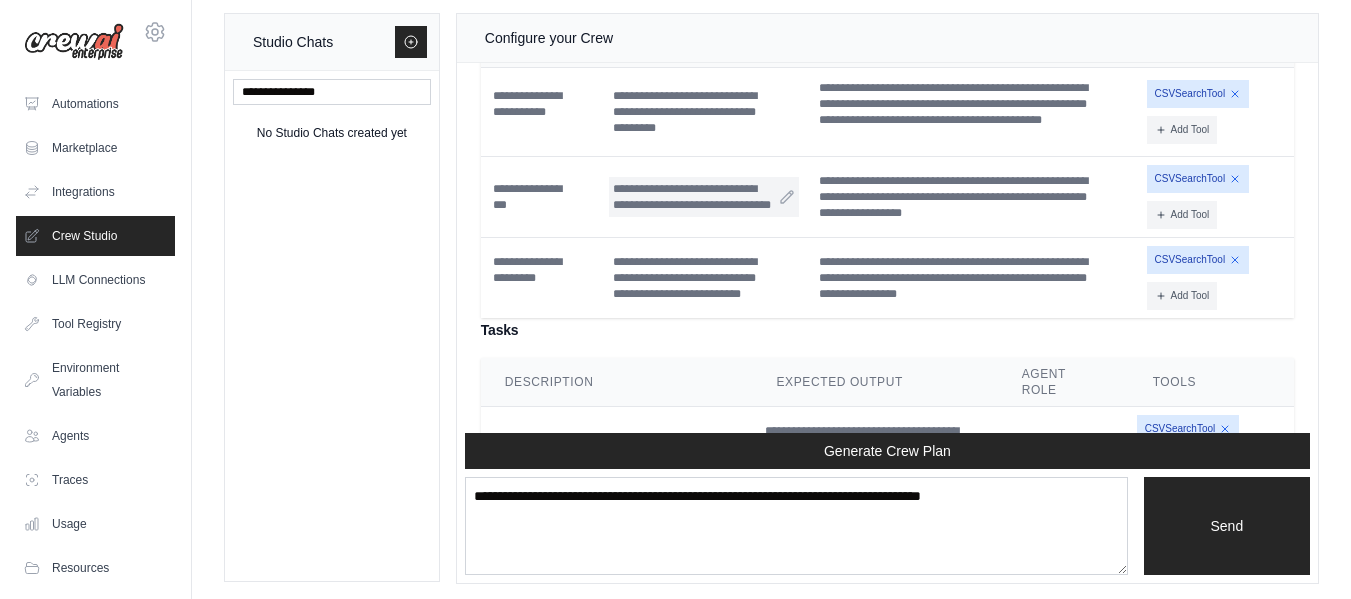 scroll, scrollTop: 20, scrollLeft: 0, axis: vertical 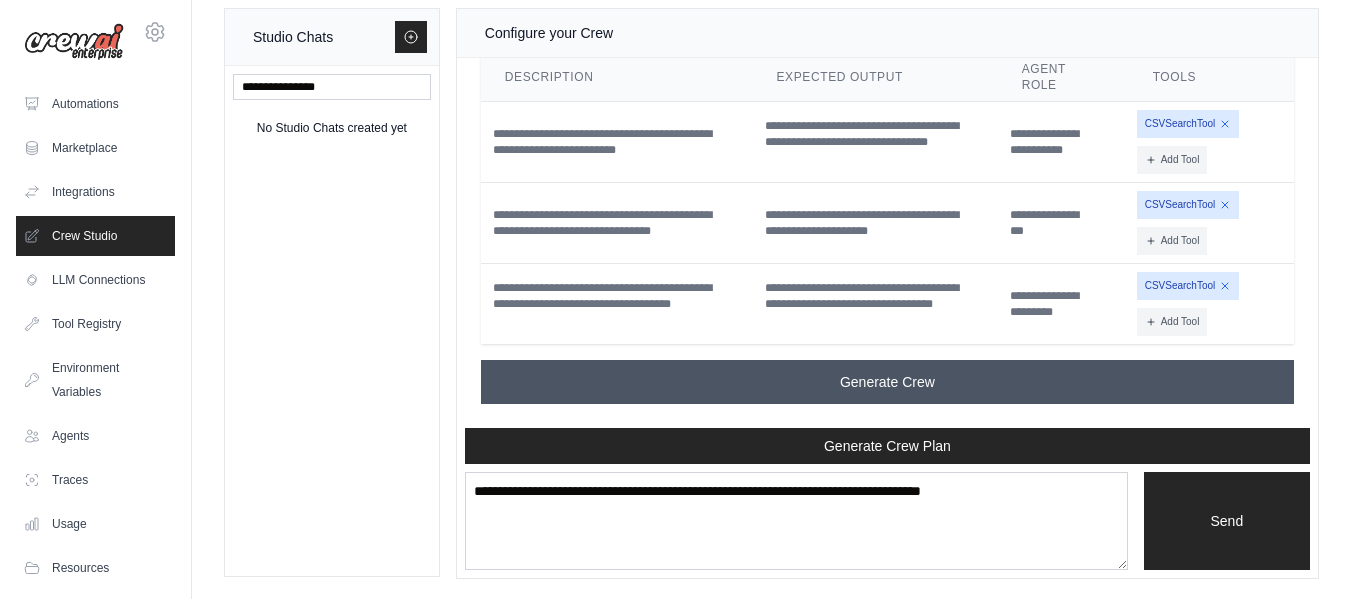 click on "Generate Crew" at bounding box center (887, 382) 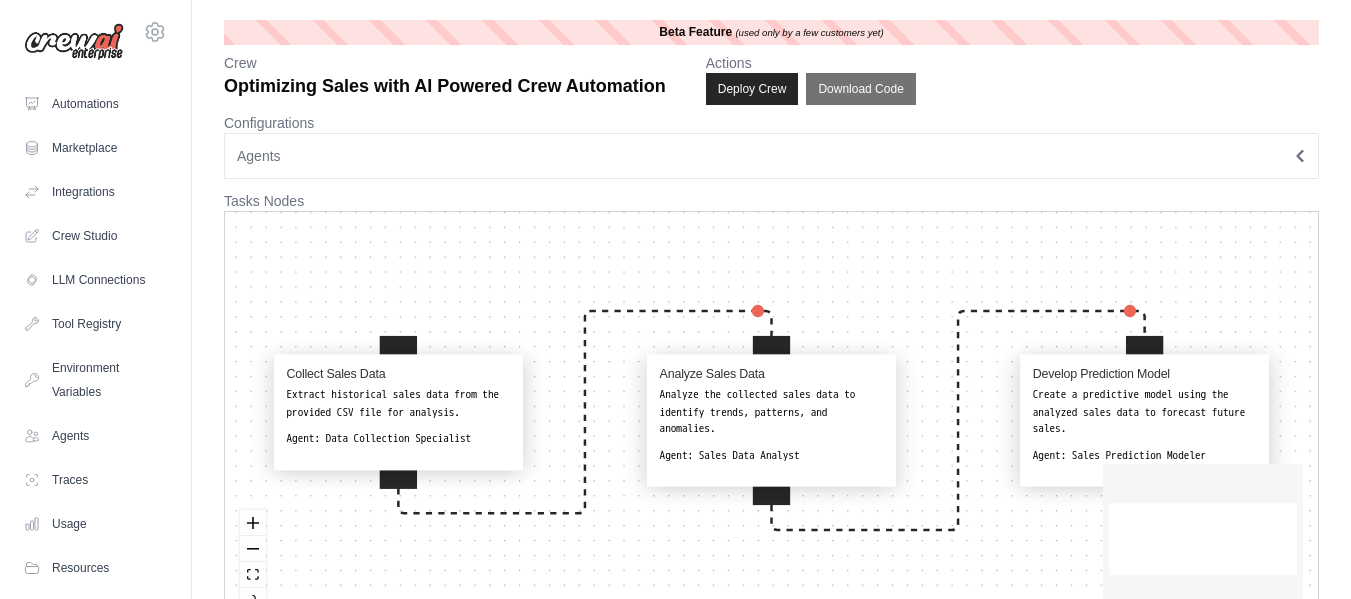 scroll, scrollTop: 0, scrollLeft: 0, axis: both 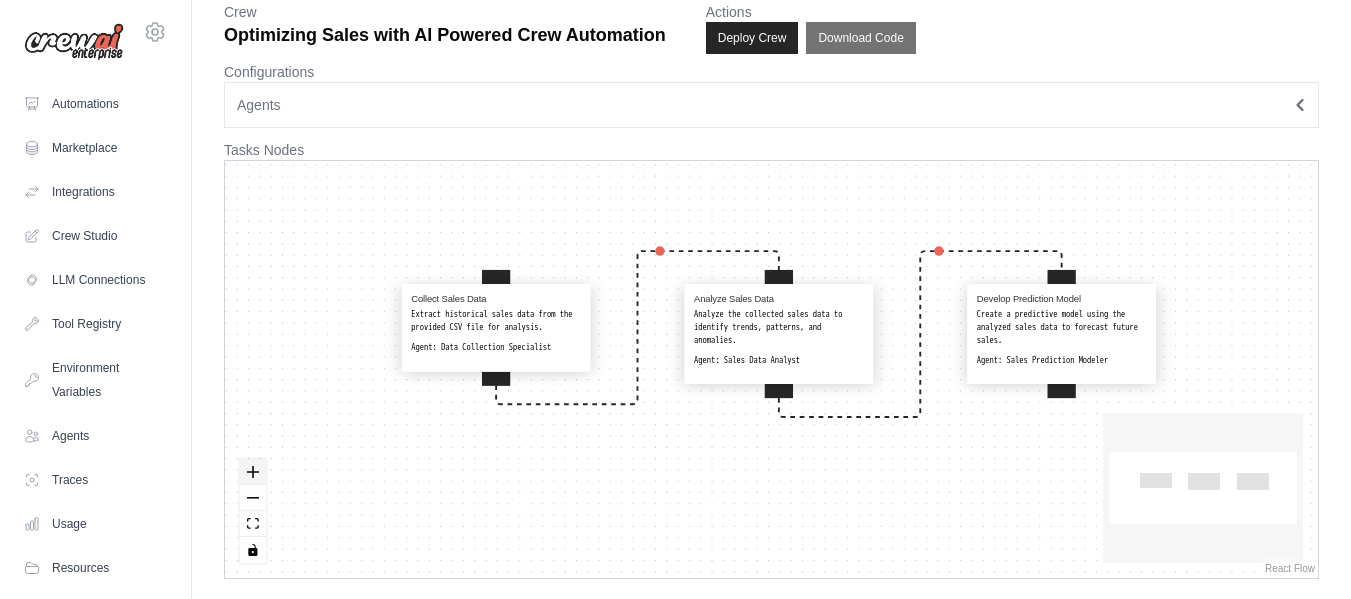click 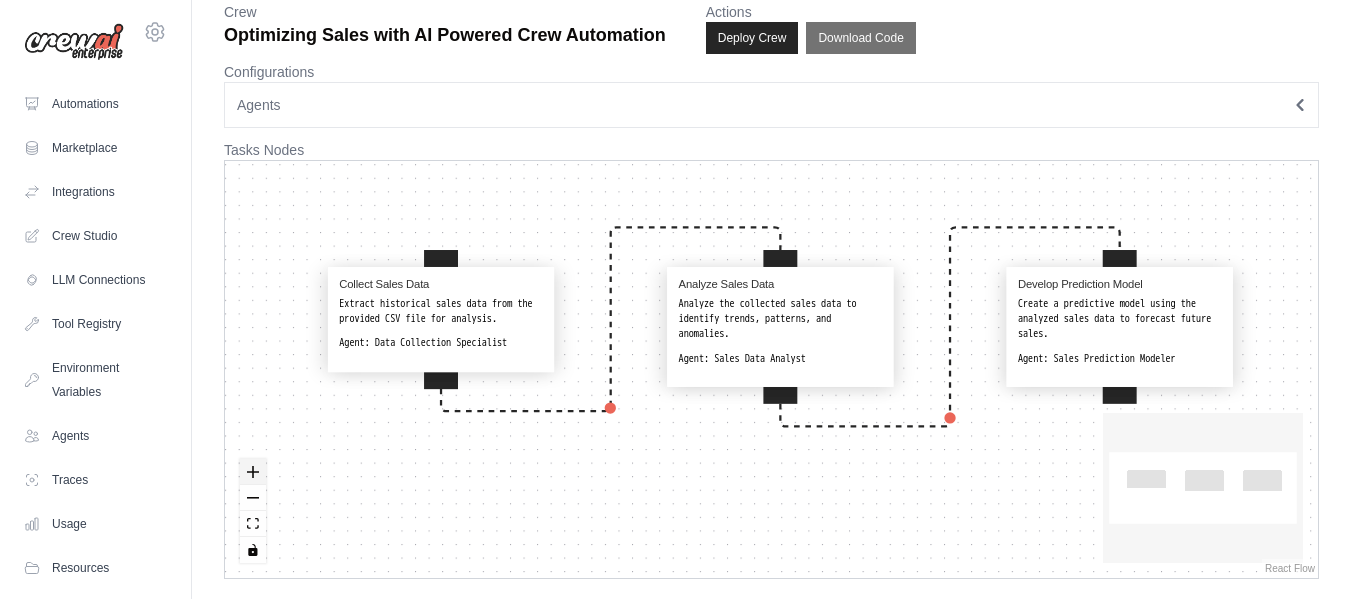 click 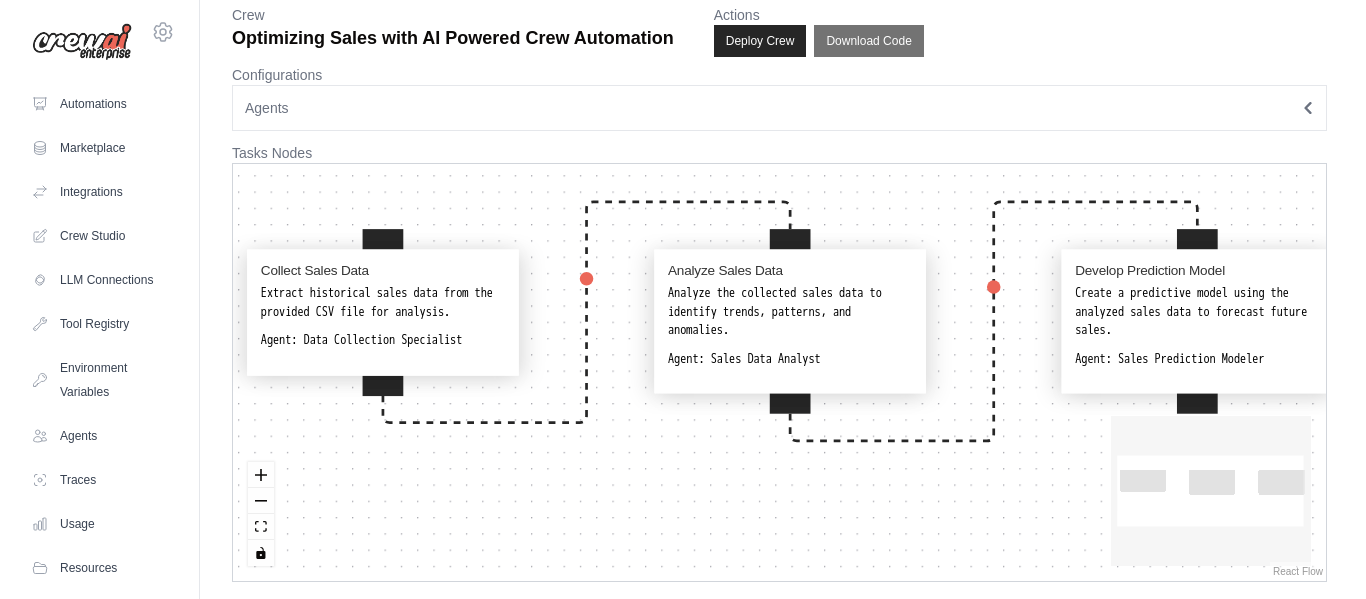 scroll, scrollTop: 0, scrollLeft: 0, axis: both 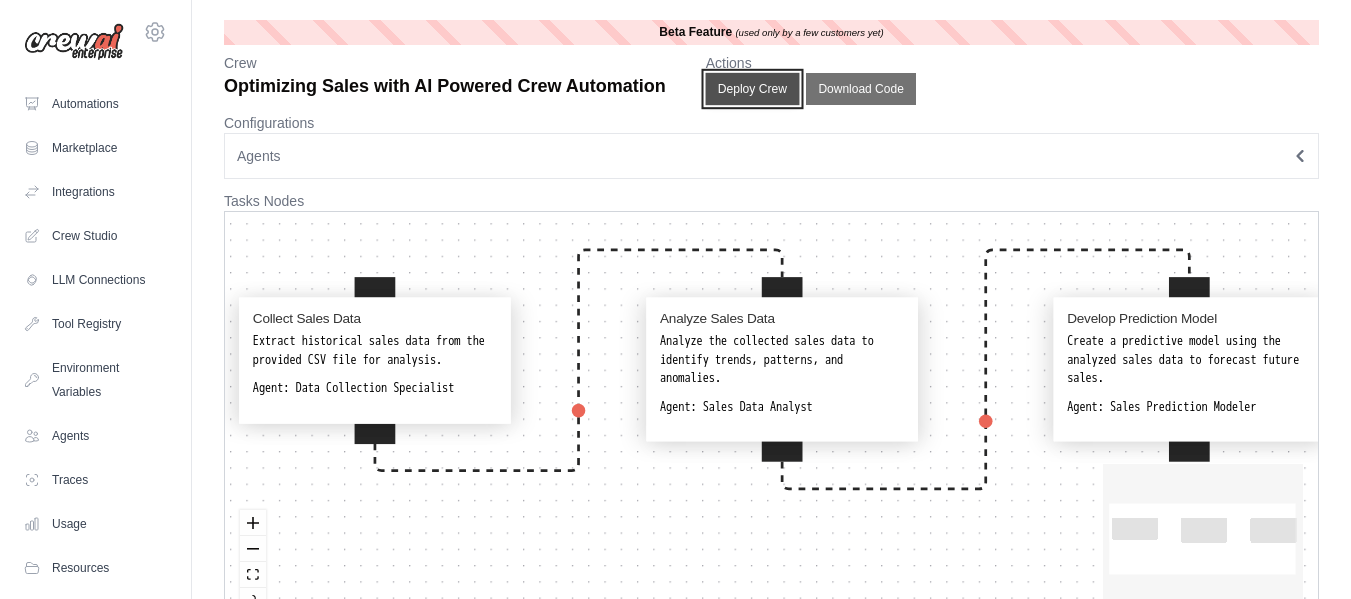 click on "Deploy Crew" at bounding box center (752, 89) 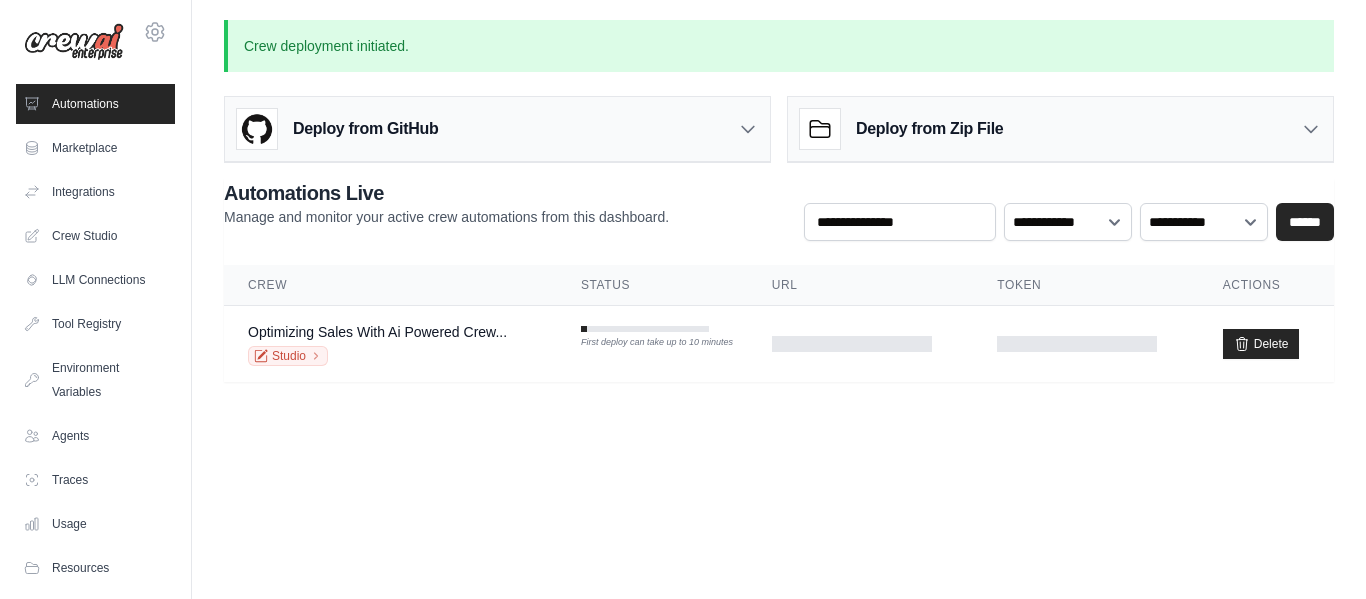 click 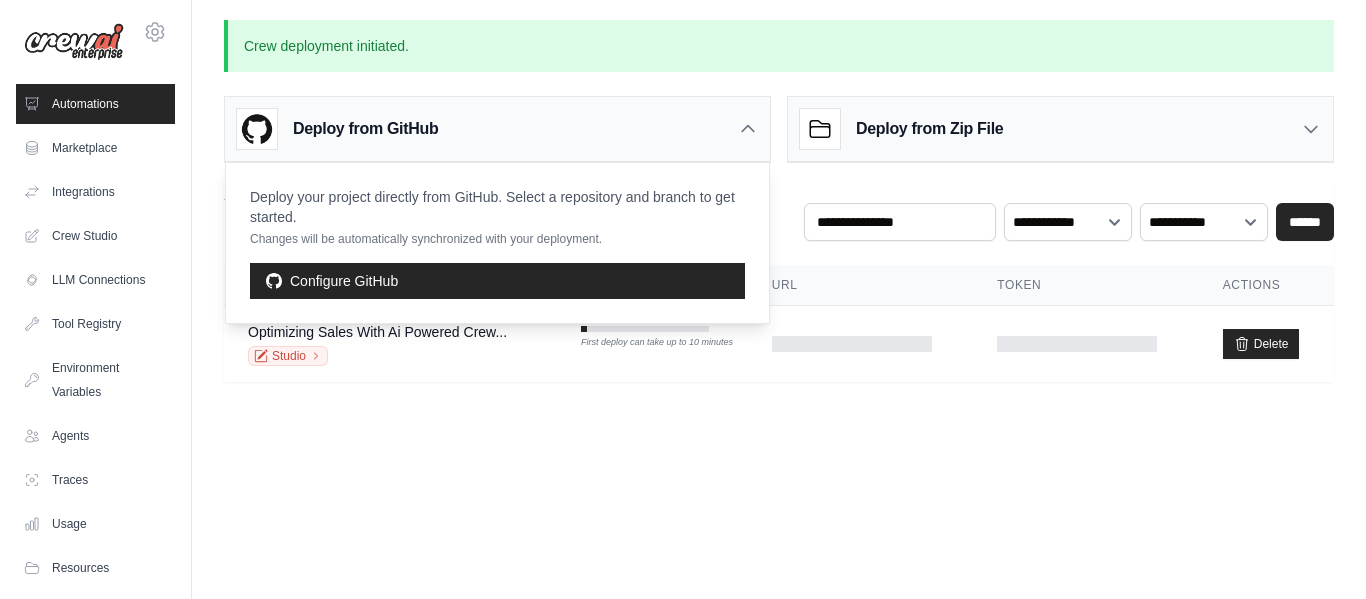 click 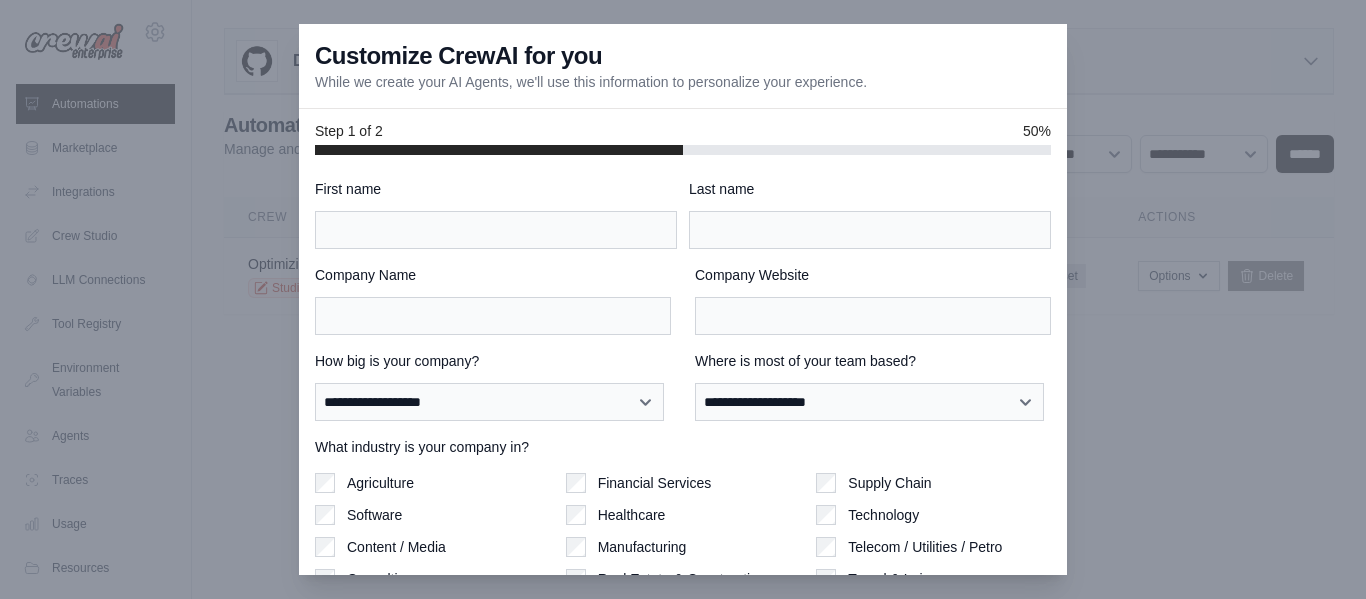scroll, scrollTop: 0, scrollLeft: 0, axis: both 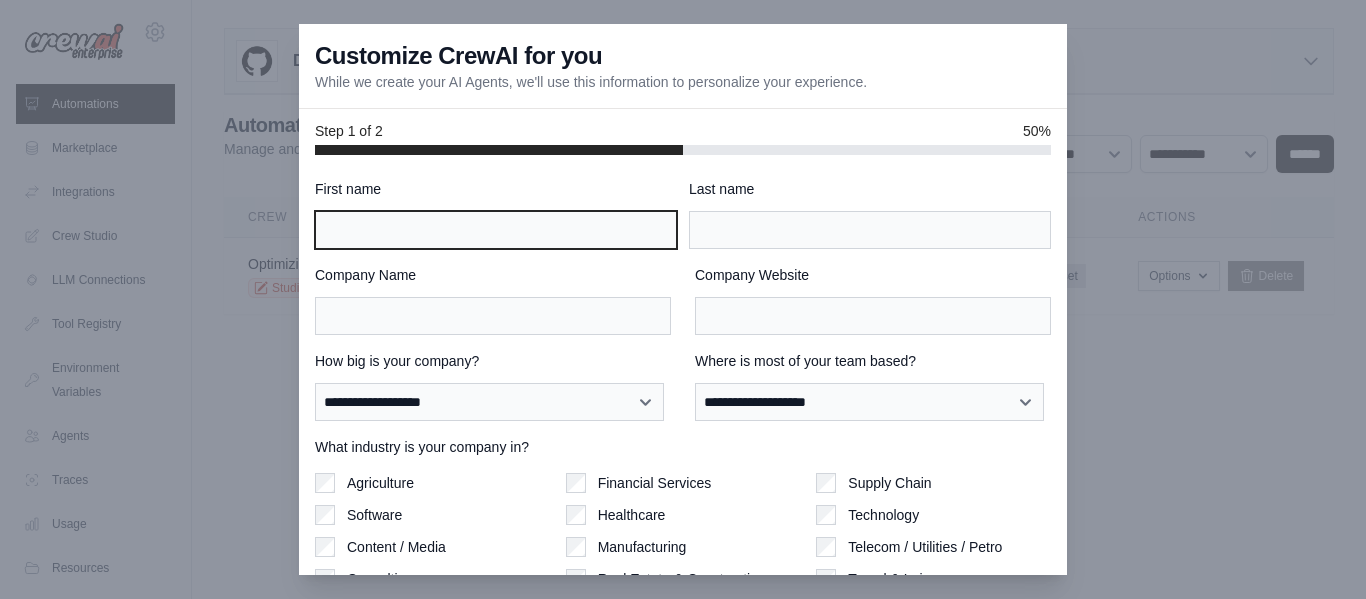 click on "First name" at bounding box center (496, 230) 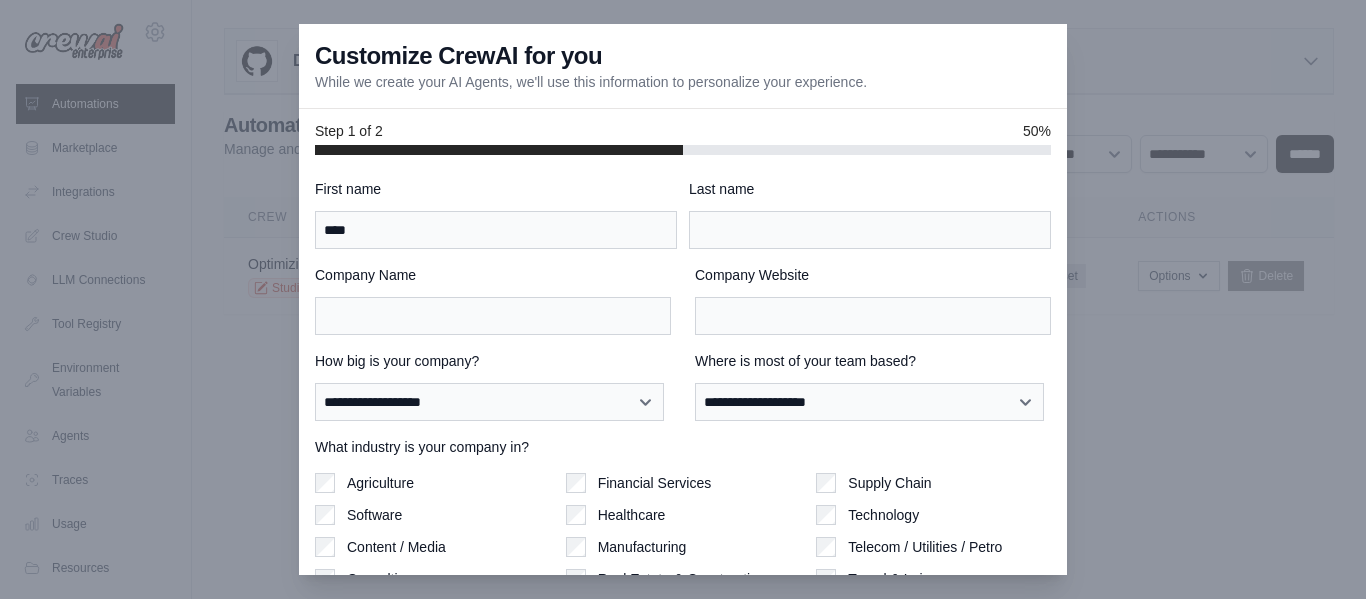type on "*******" 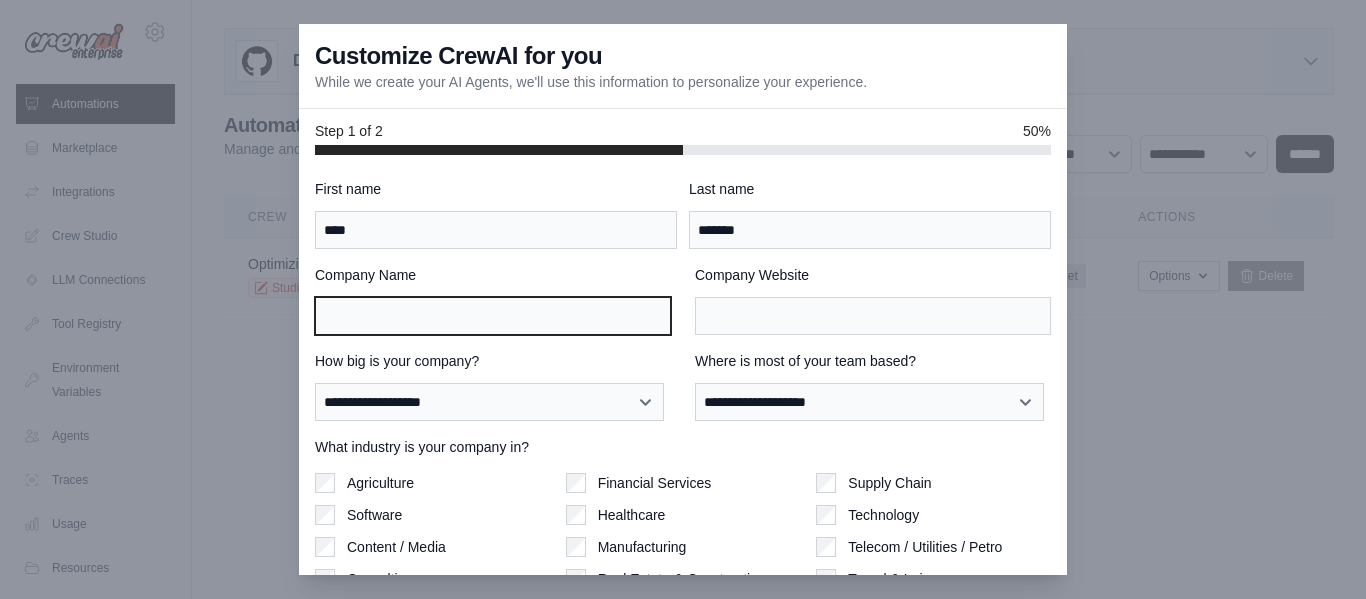 click on "Company Name" at bounding box center (493, 316) 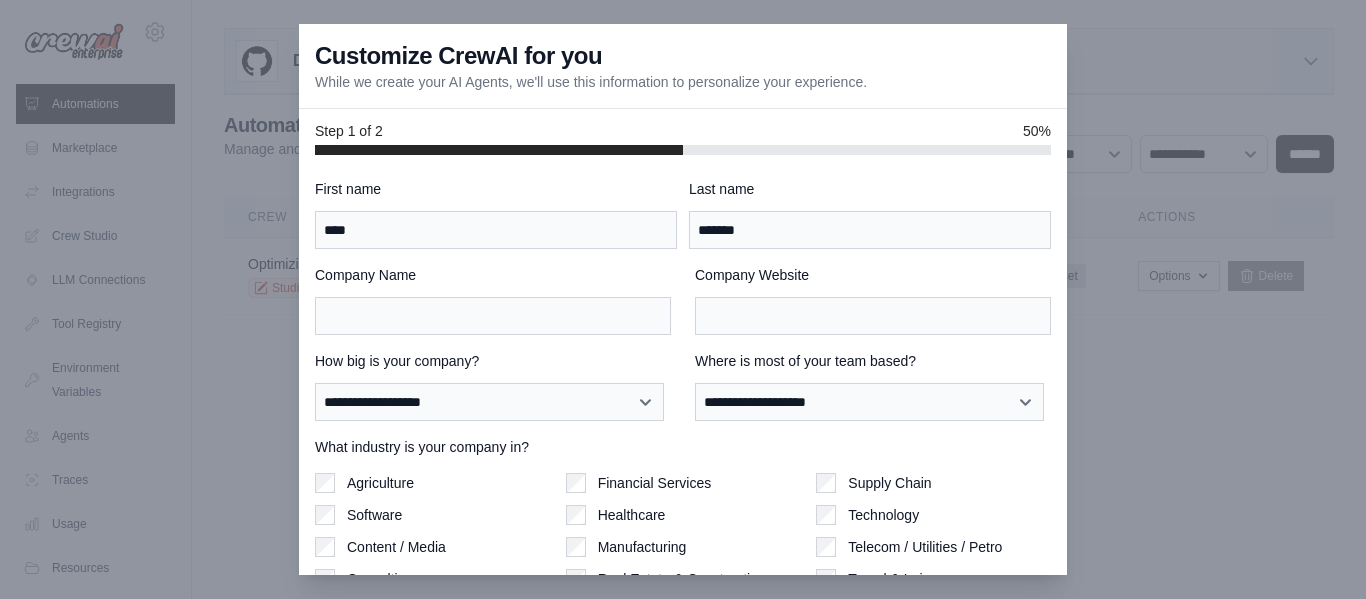 click on "**********" at bounding box center [683, 446] 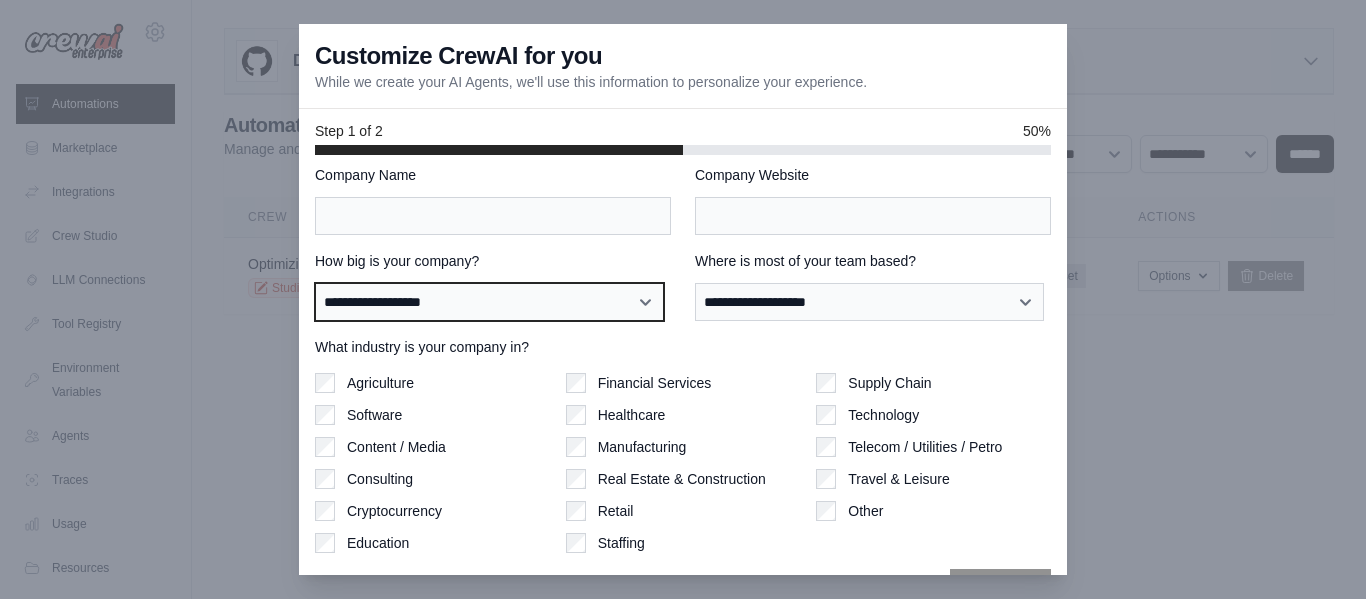 click on "**********" at bounding box center [489, 302] 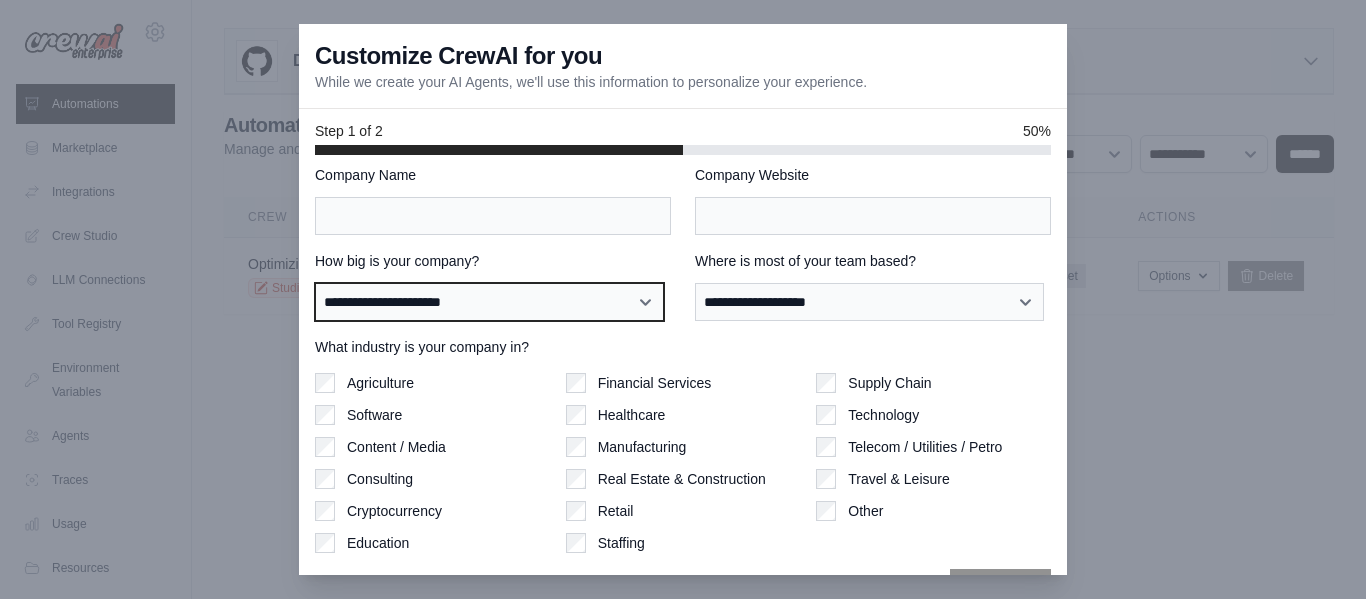 click on "**********" at bounding box center [489, 302] 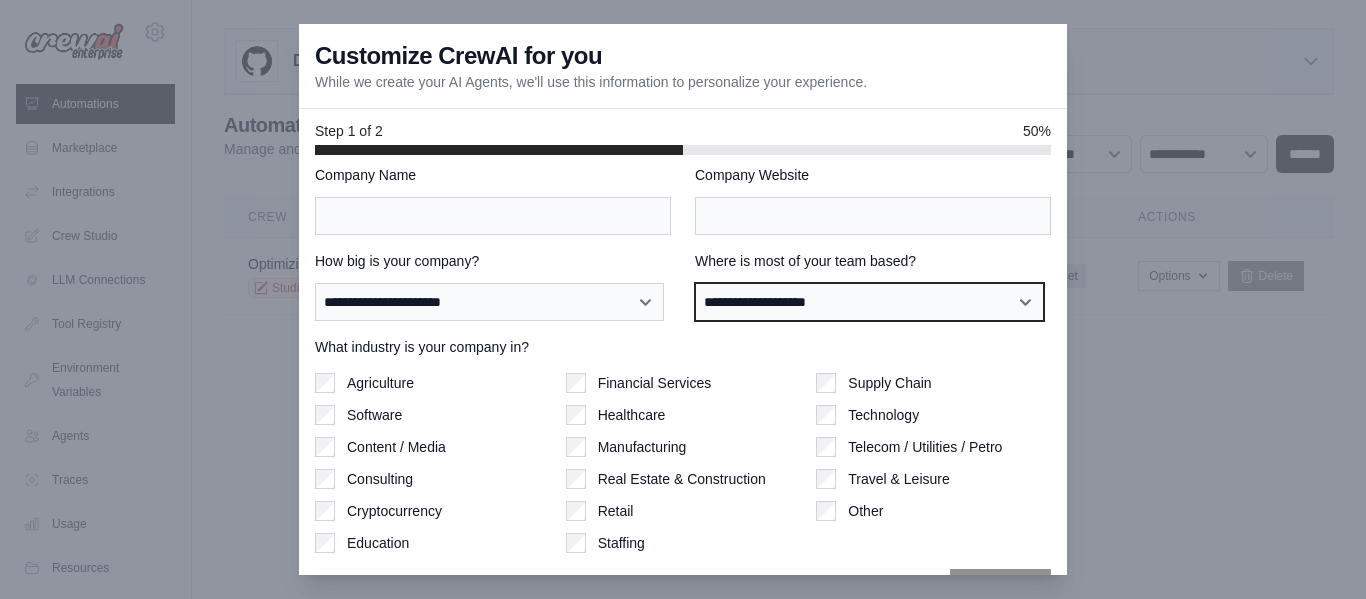 click on "**********" at bounding box center [869, 302] 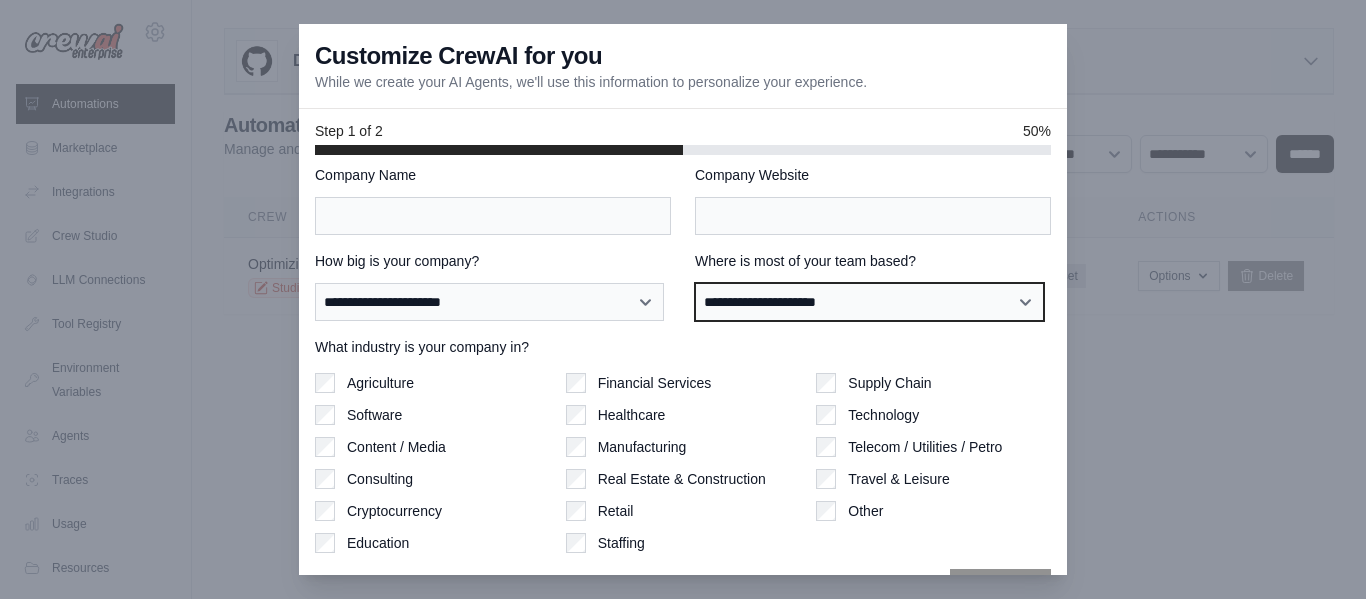 click on "**********" at bounding box center (869, 302) 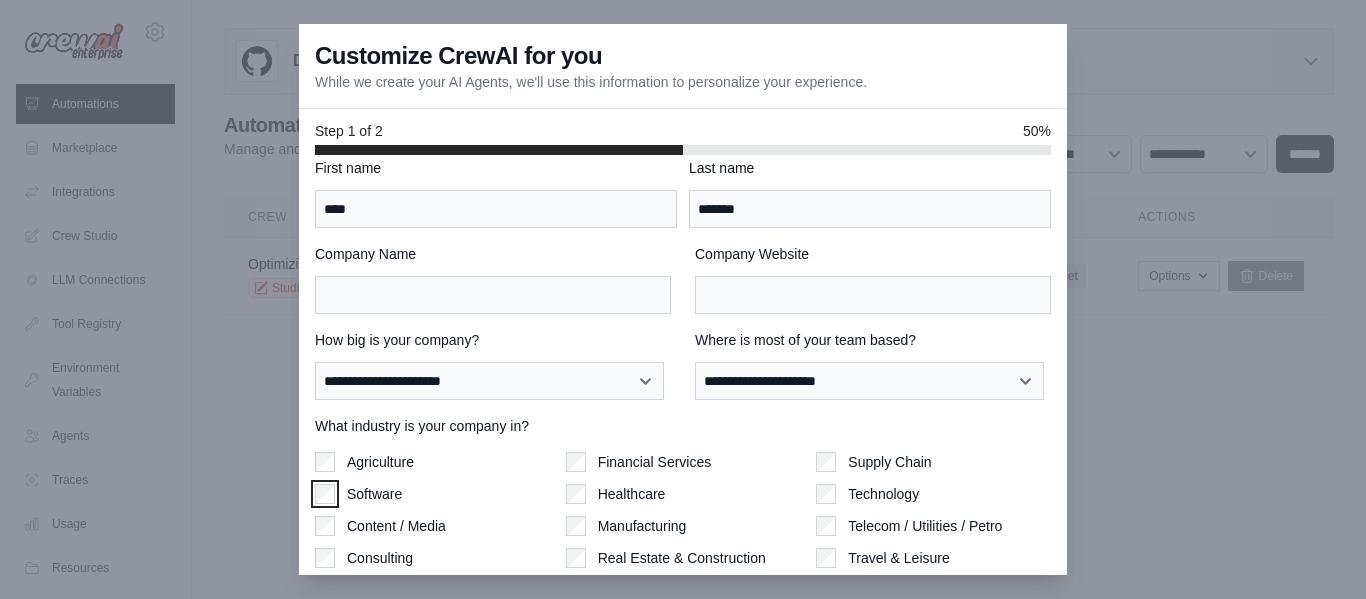 scroll, scrollTop: 0, scrollLeft: 0, axis: both 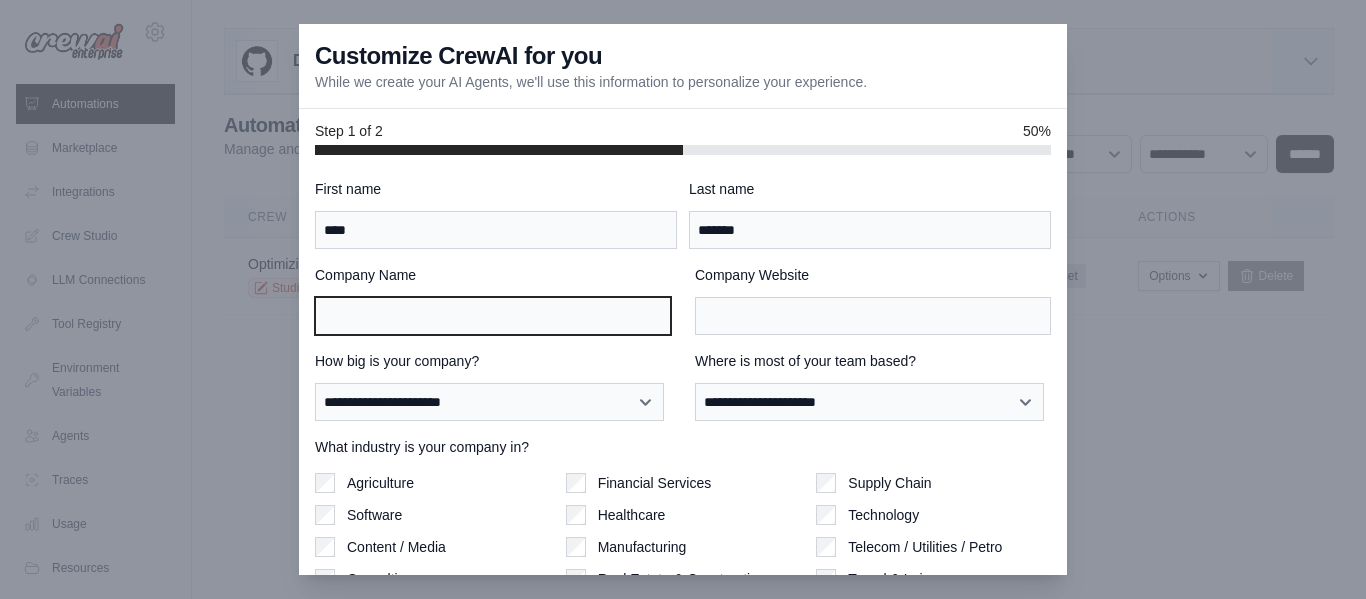 click on "Company Name" at bounding box center (493, 316) 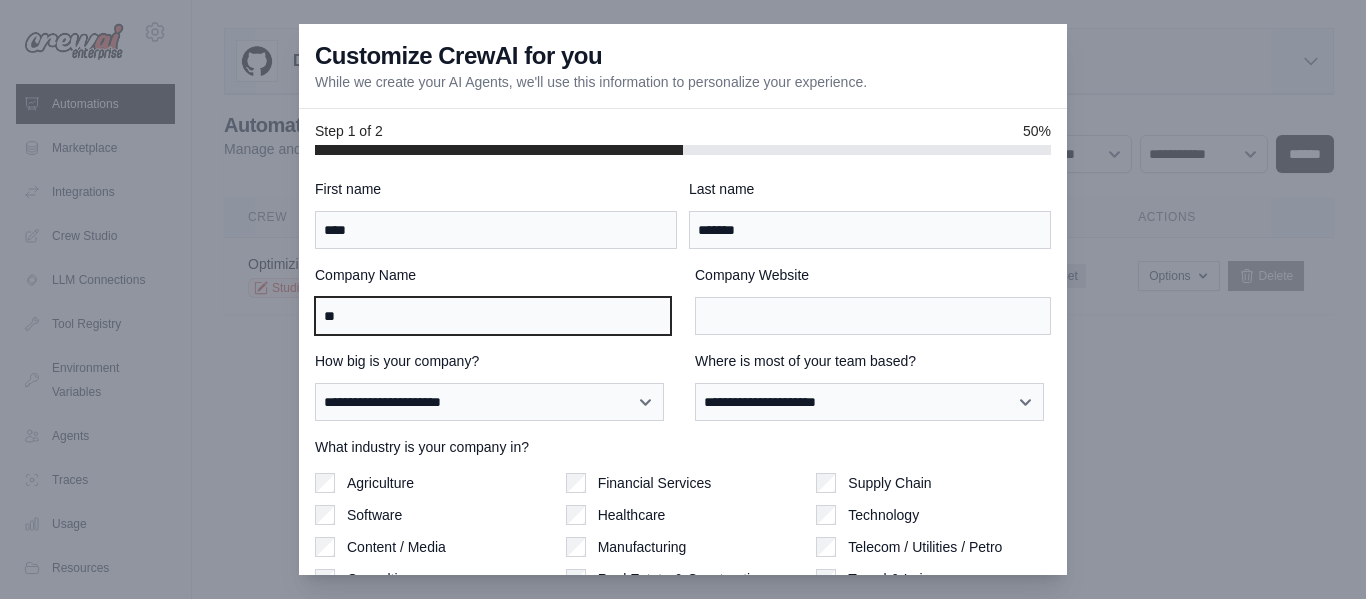 type on "**" 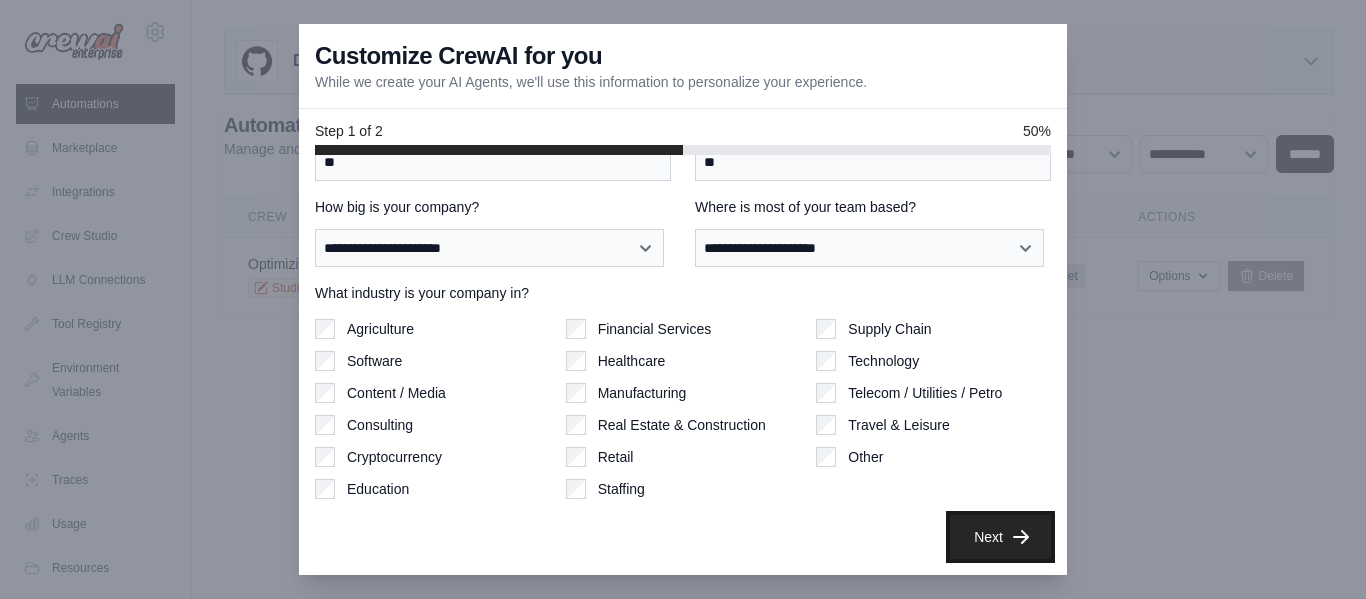 click on "Next" at bounding box center [1000, 537] 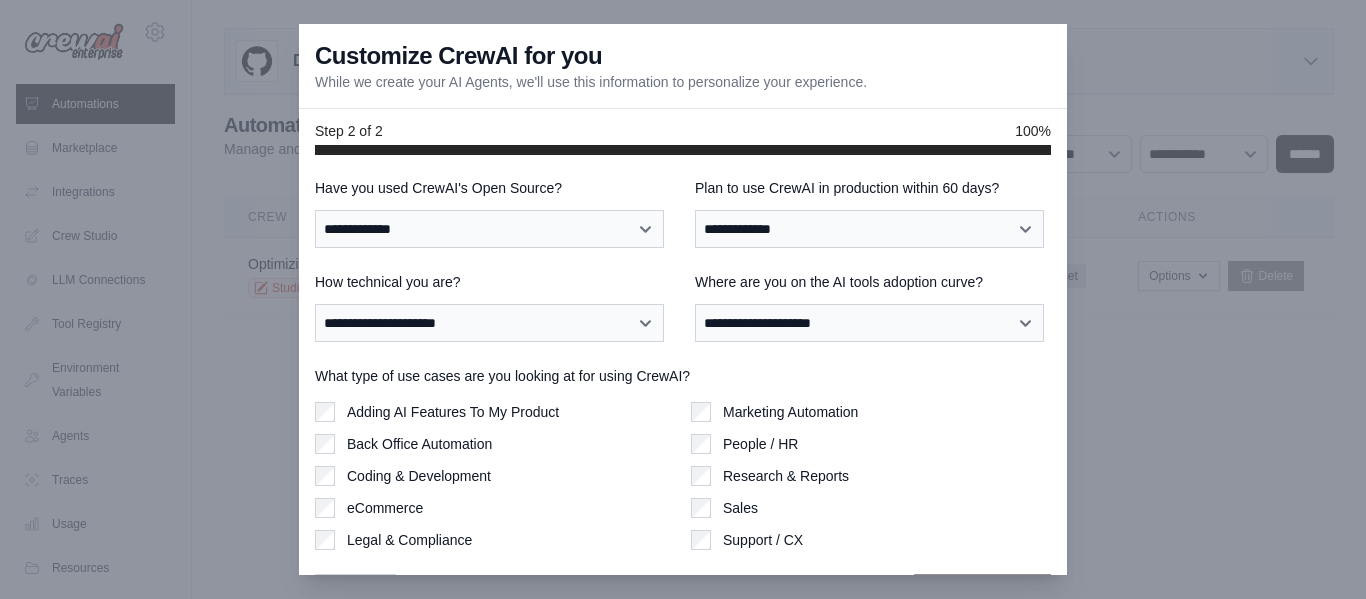 scroll, scrollTop: 0, scrollLeft: 0, axis: both 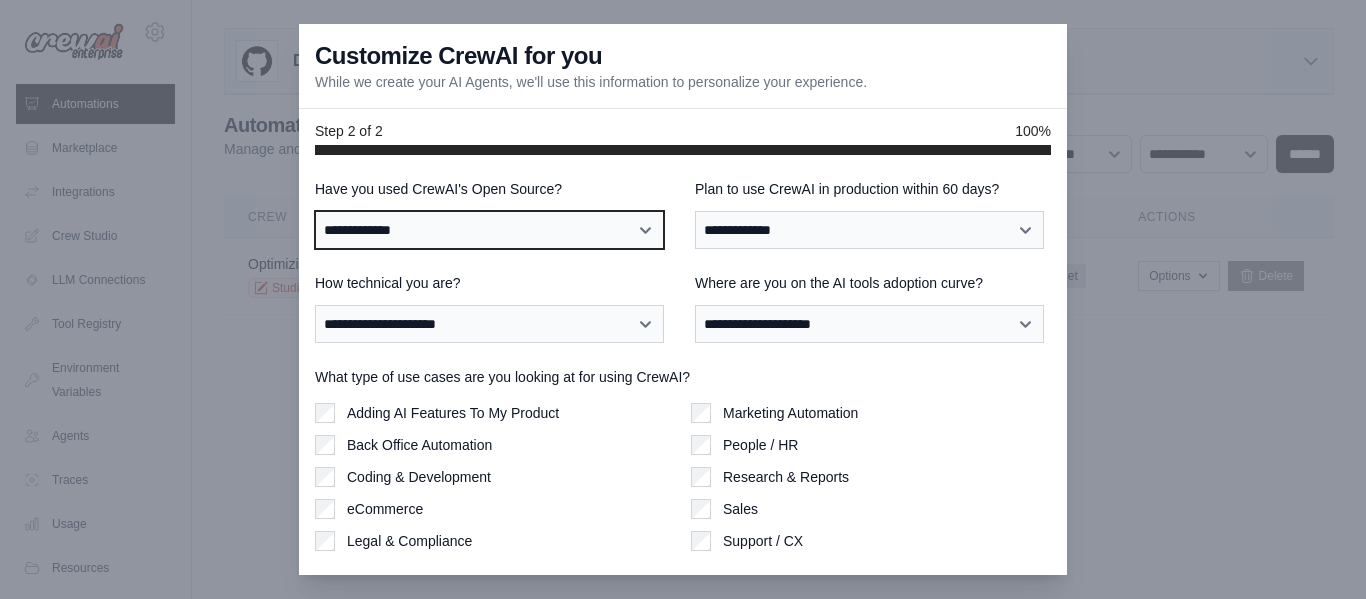 click on "**********" at bounding box center (489, 230) 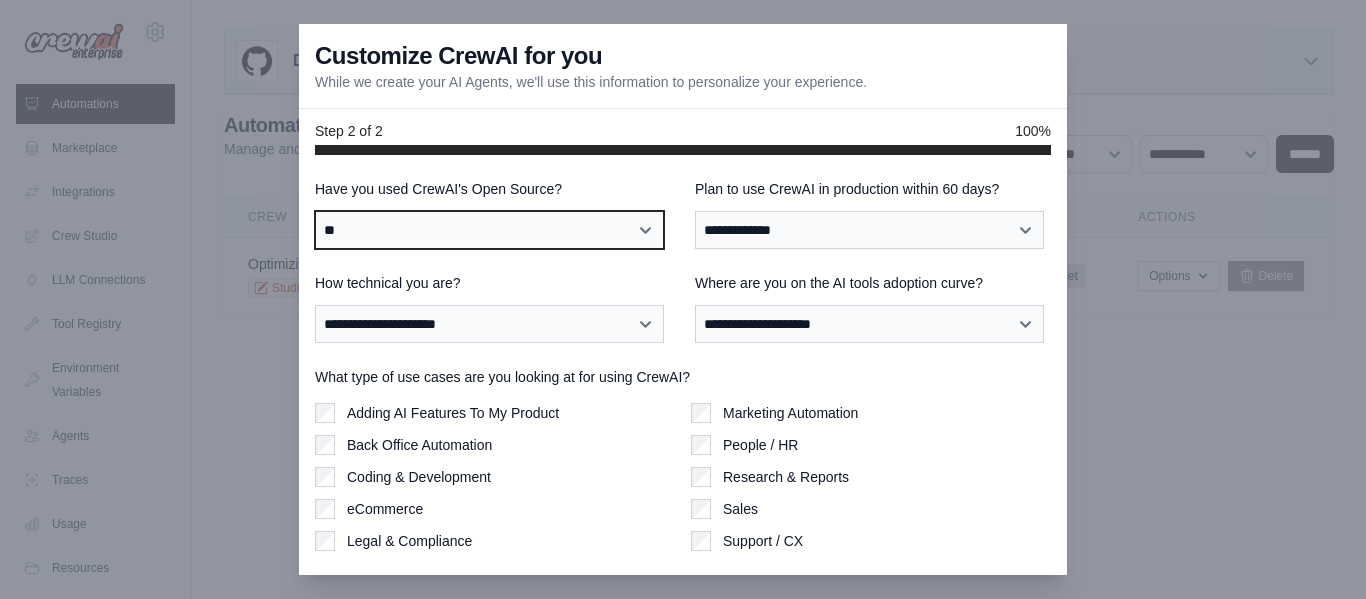 click on "**********" at bounding box center [489, 230] 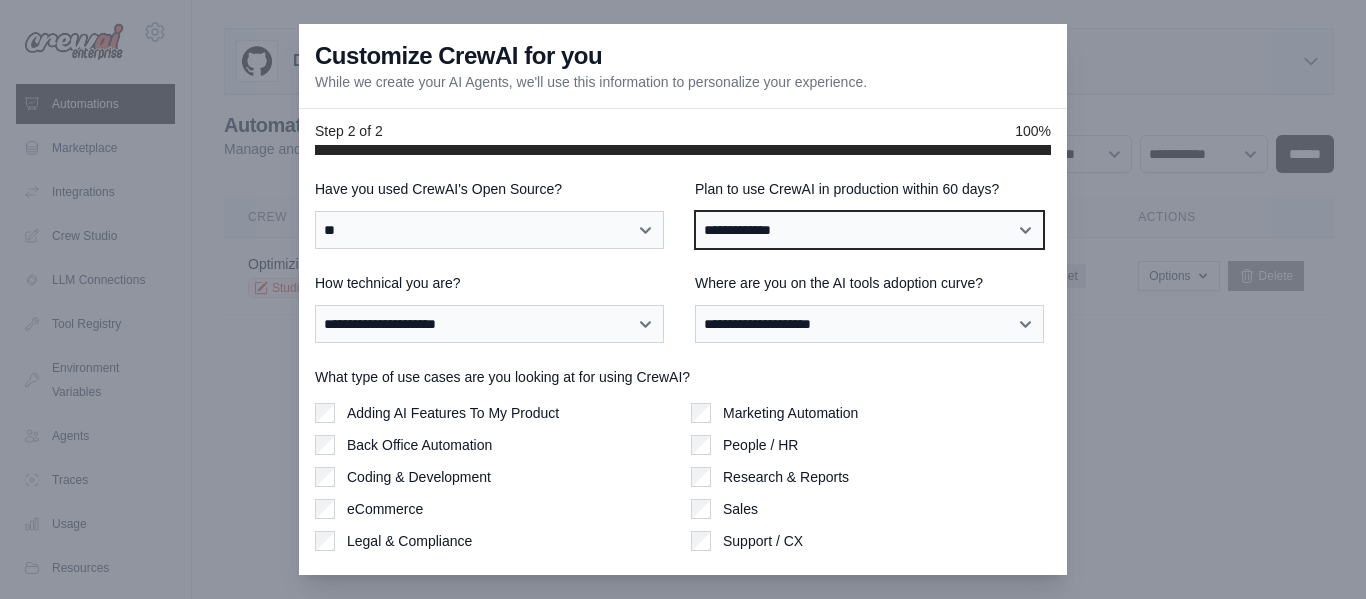 click on "**********" at bounding box center (869, 230) 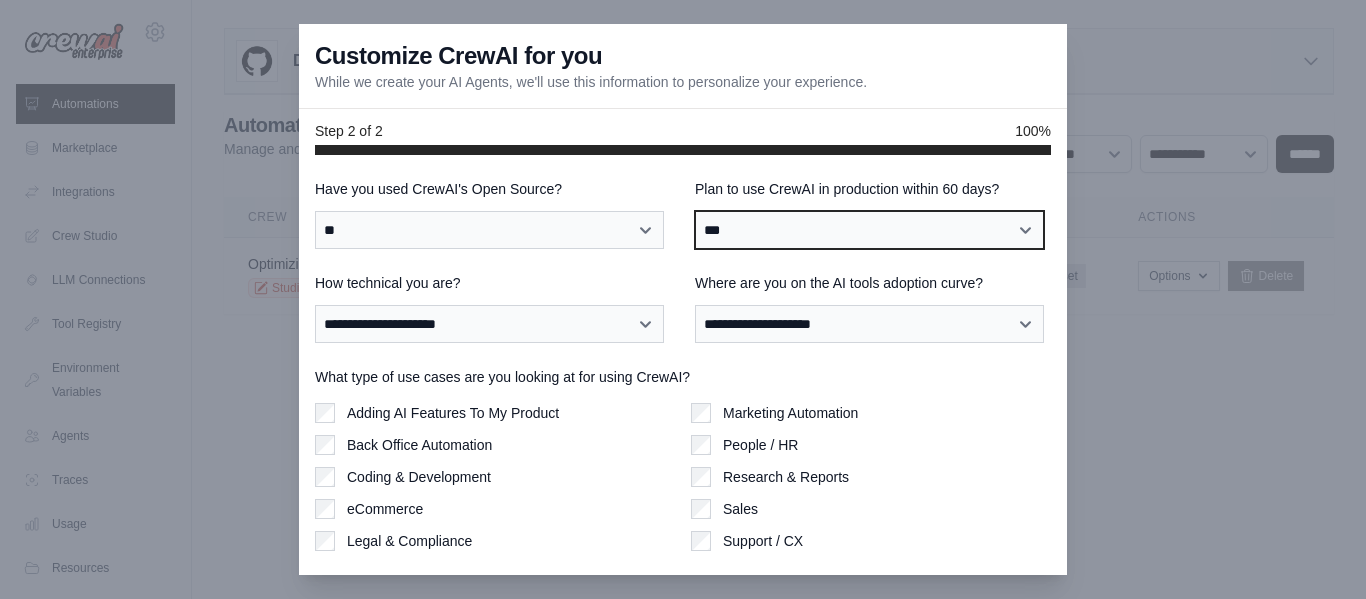 click on "**********" at bounding box center (869, 230) 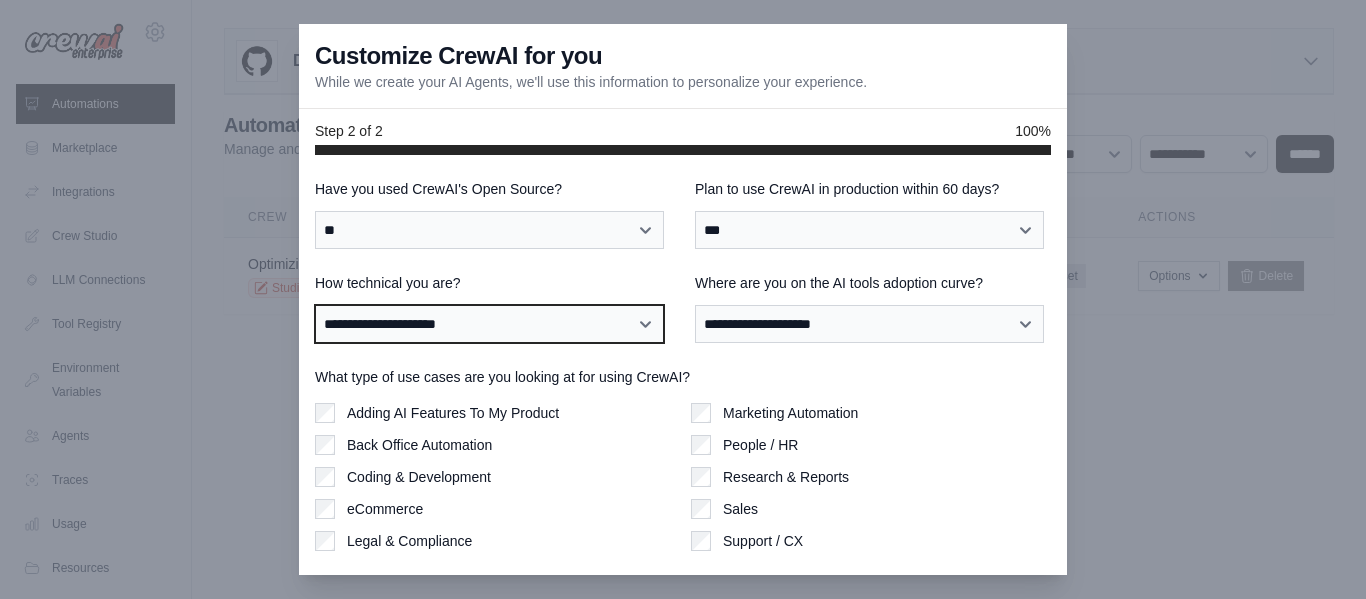 click on "**********" at bounding box center [489, 324] 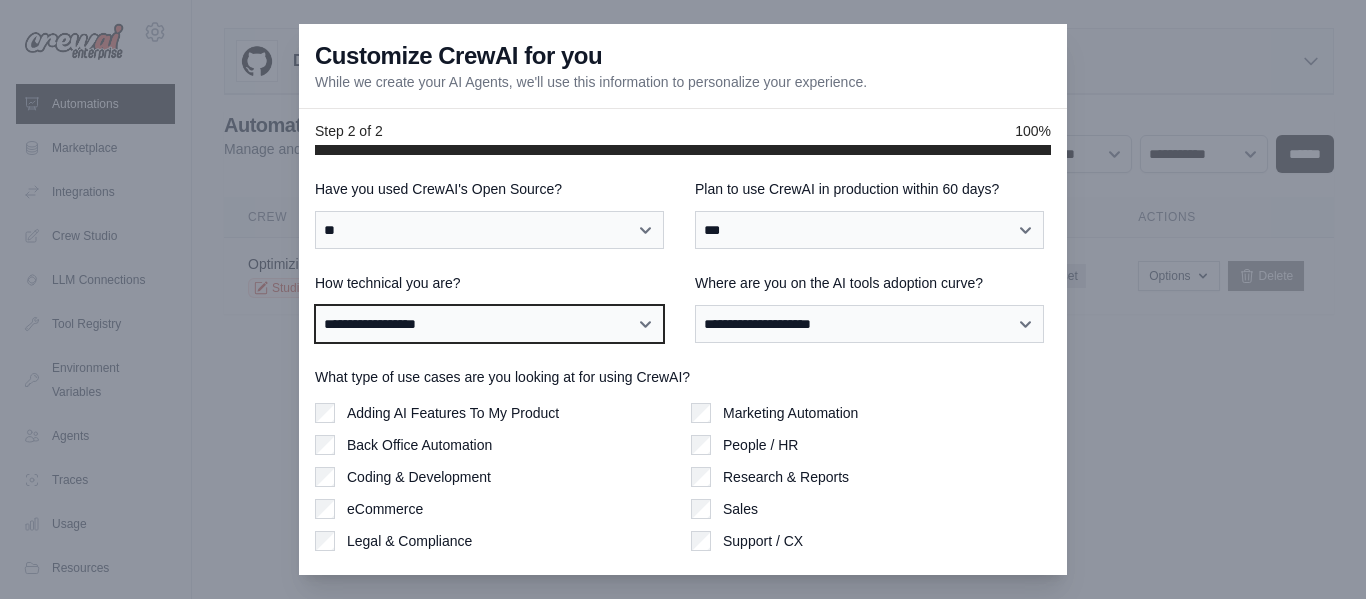 click on "**********" at bounding box center (489, 324) 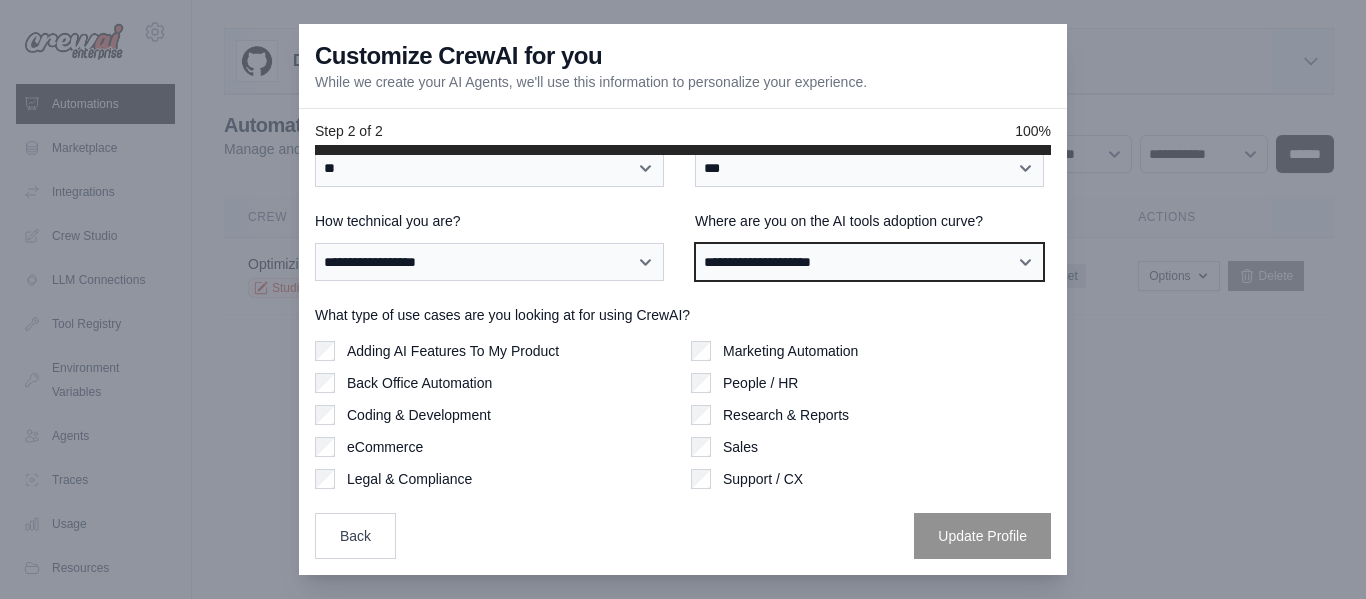 click on "**********" at bounding box center [869, 262] 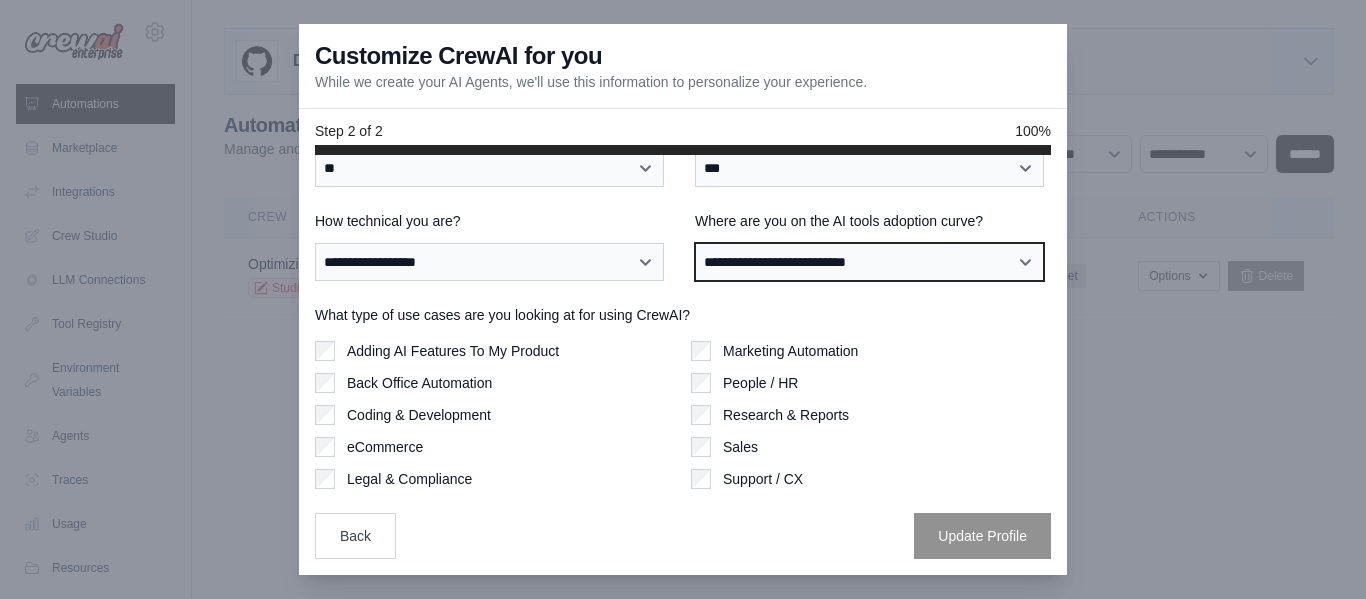 click on "**********" at bounding box center [869, 262] 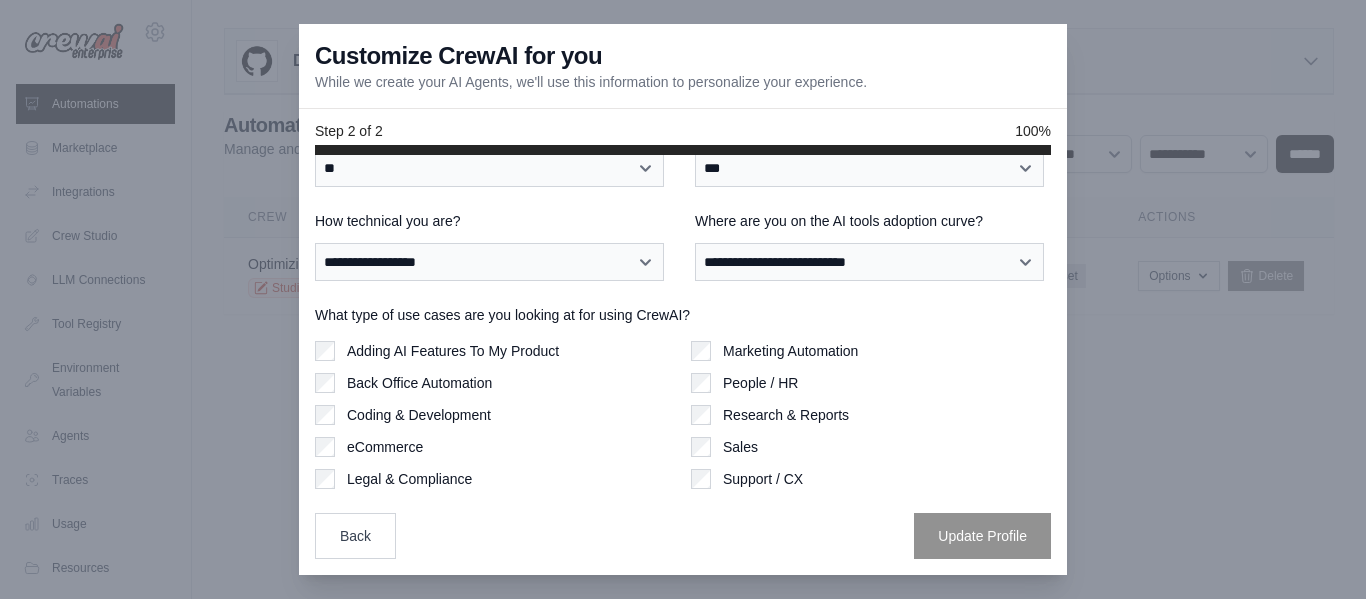 click on "Coding & Development" at bounding box center [419, 415] 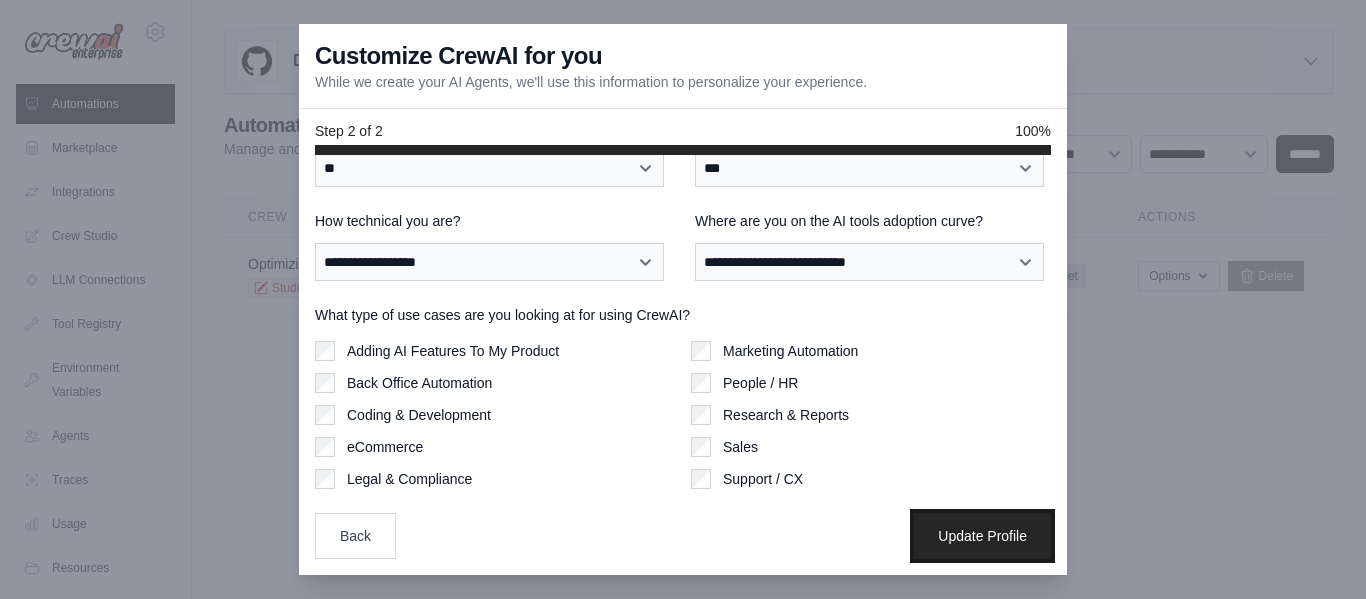 click on "Update Profile" at bounding box center [982, 536] 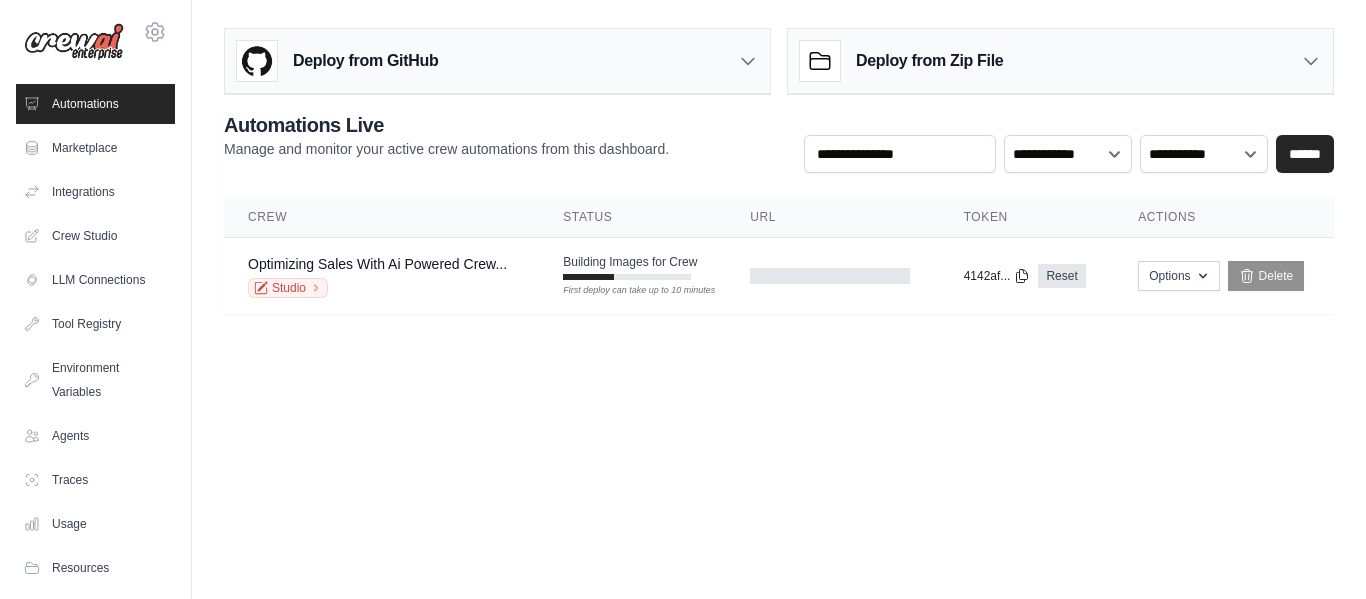 scroll, scrollTop: 0, scrollLeft: 0, axis: both 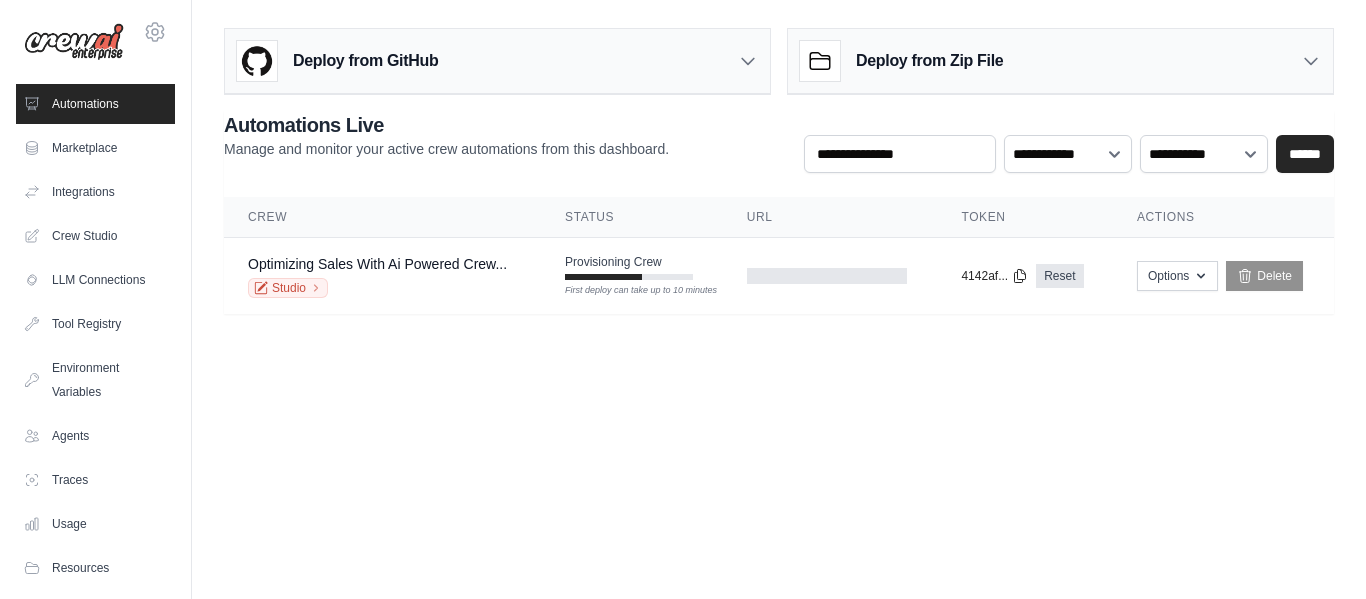 click on "[EMAIL]
Settings
Automations
Marketplace
Integrations" at bounding box center [683, 299] 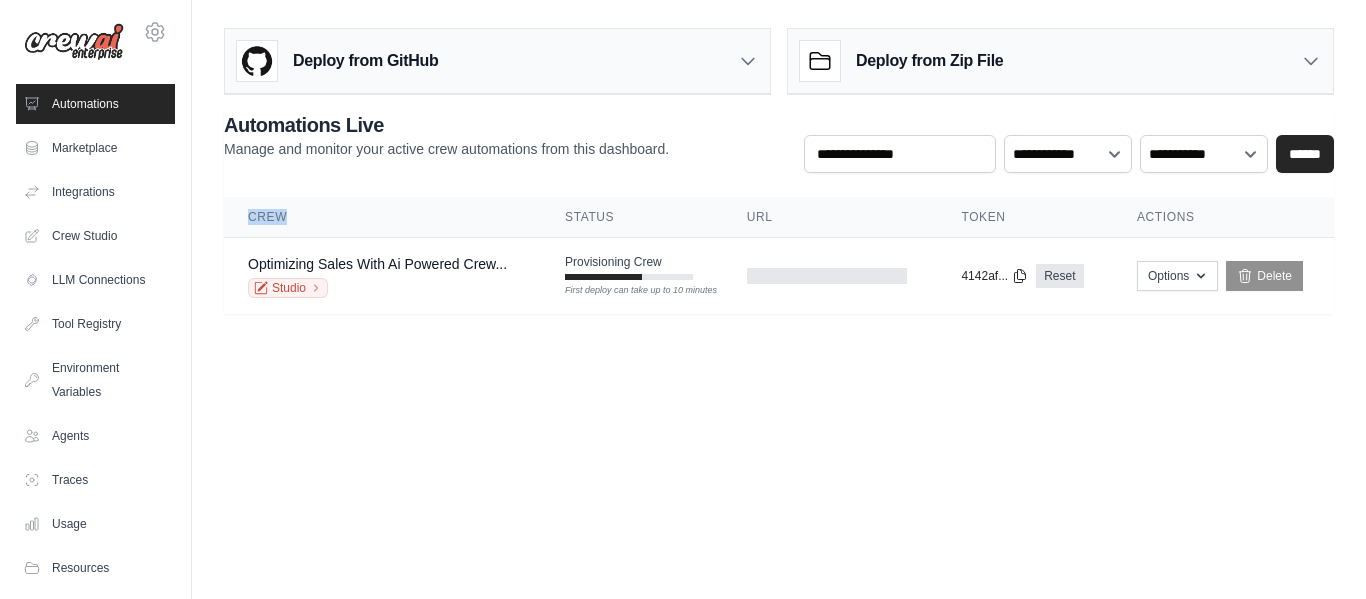 click on "[EMAIL]
Settings
Automations
Marketplace
Integrations" at bounding box center (683, 299) 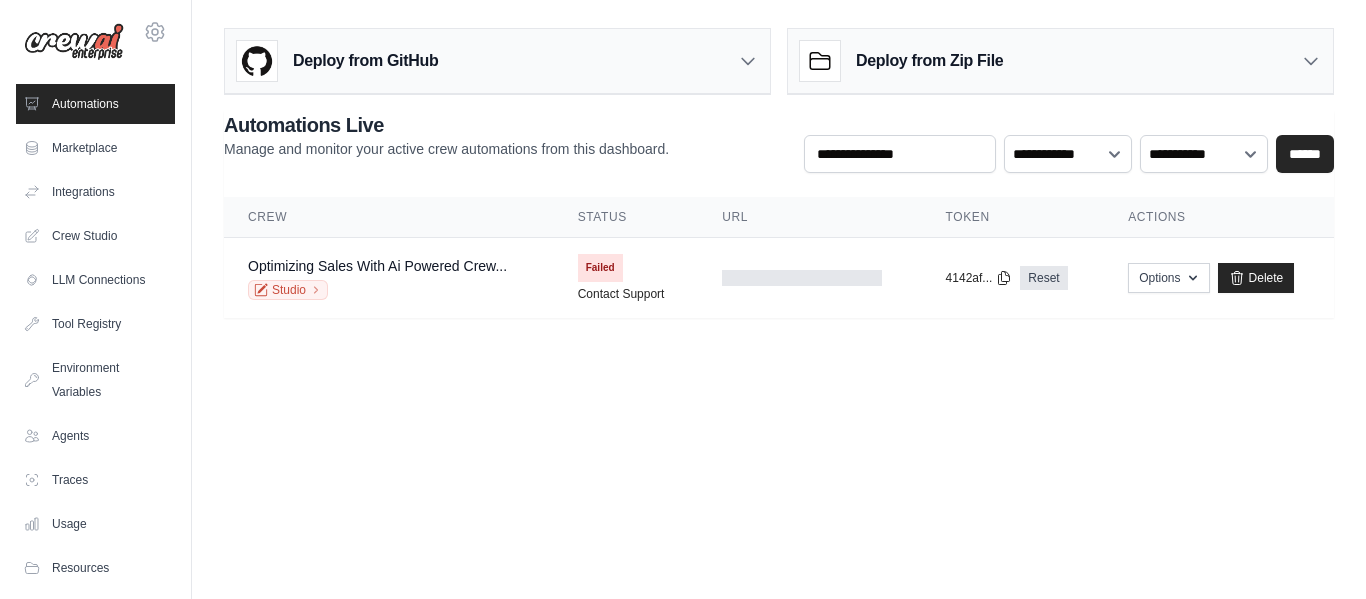 scroll, scrollTop: 0, scrollLeft: 0, axis: both 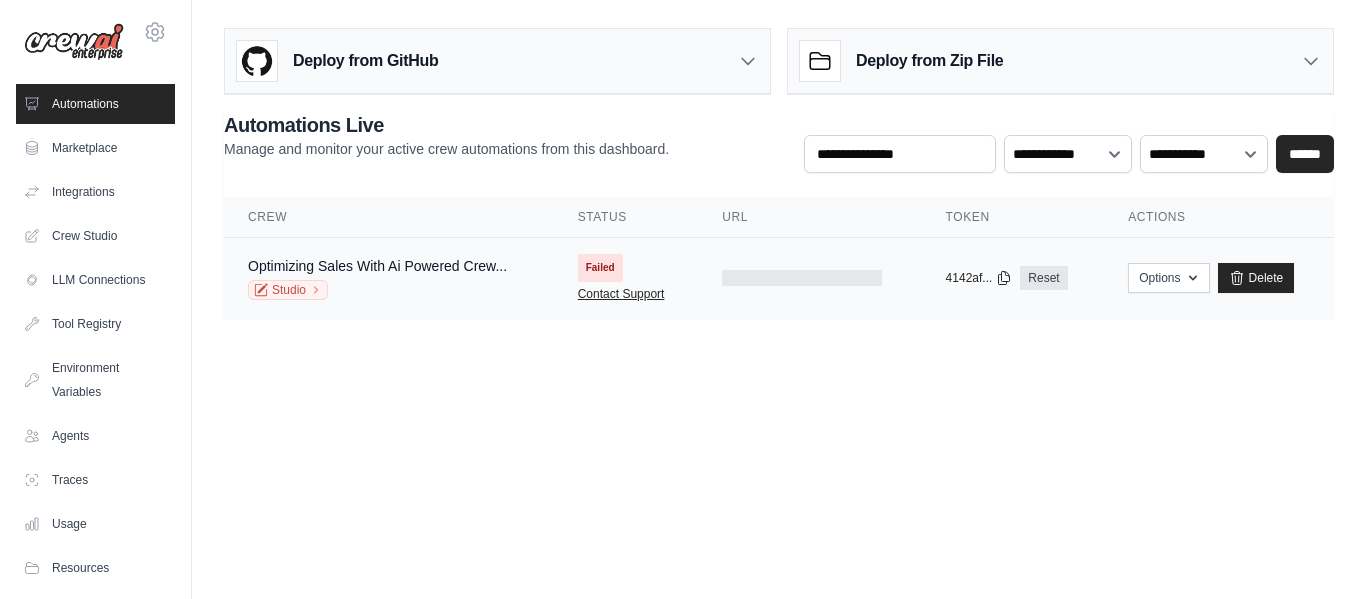 click on "Contact Support" at bounding box center [621, 294] 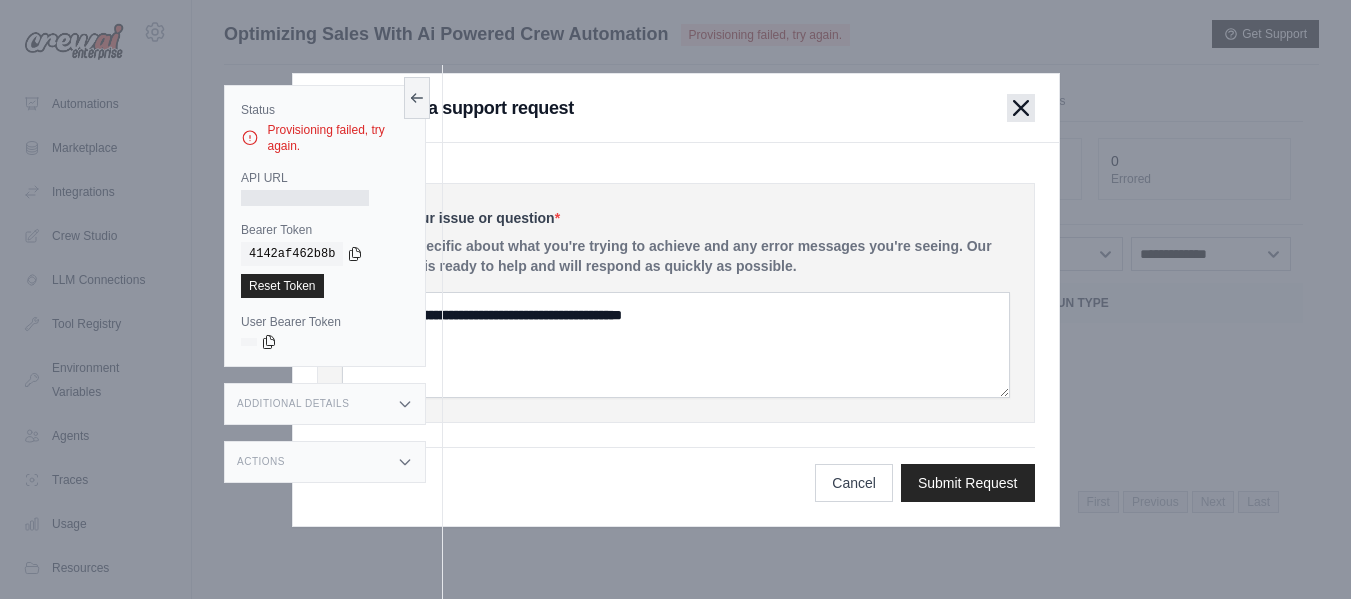 click 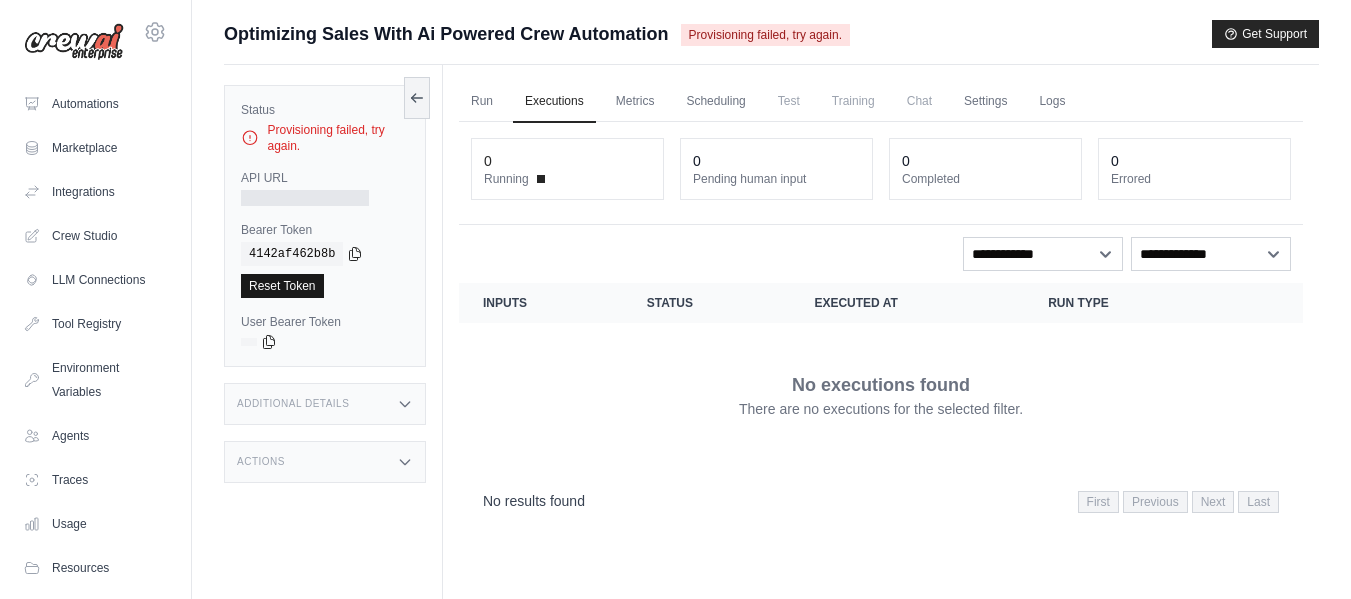 click on "Reset Token" at bounding box center (282, 286) 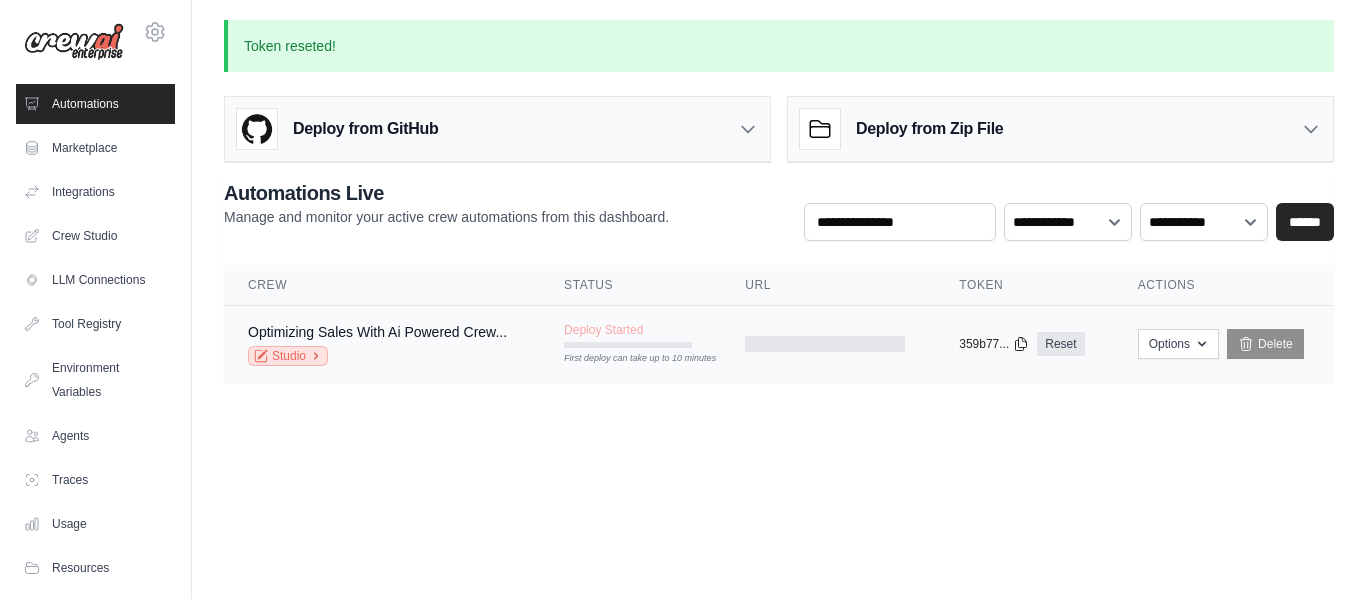 click on "Studio" at bounding box center (288, 356) 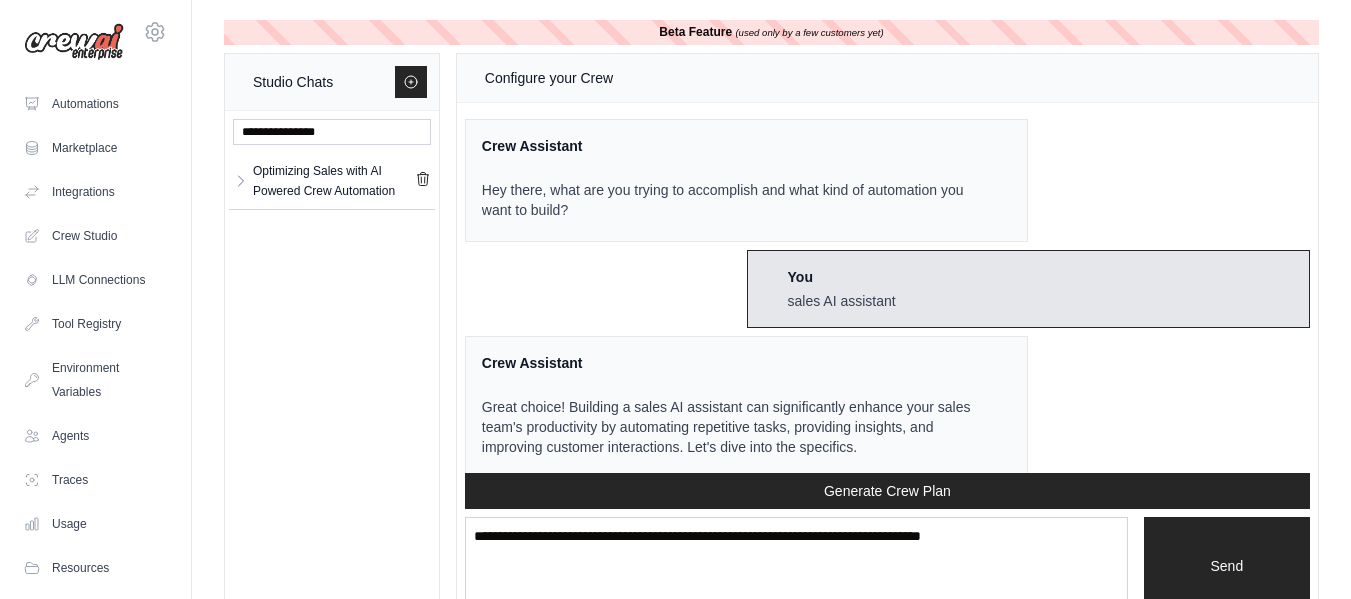 scroll, scrollTop: 1373, scrollLeft: 0, axis: vertical 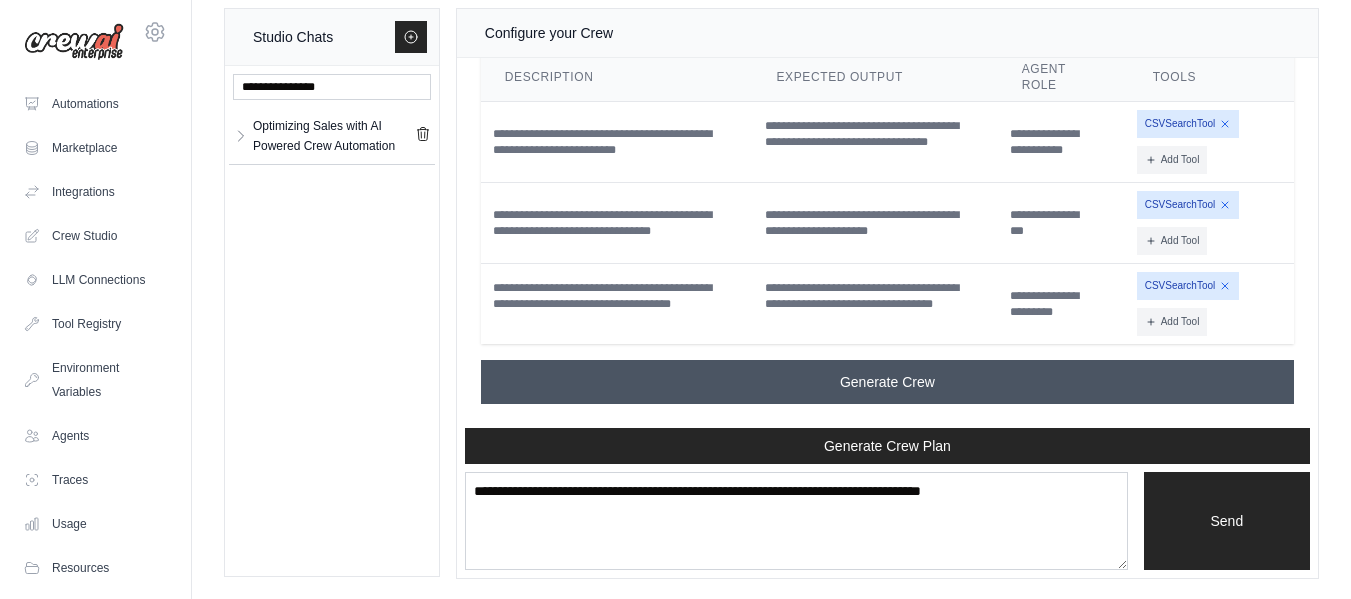 click on "Generate Crew" at bounding box center [887, 382] 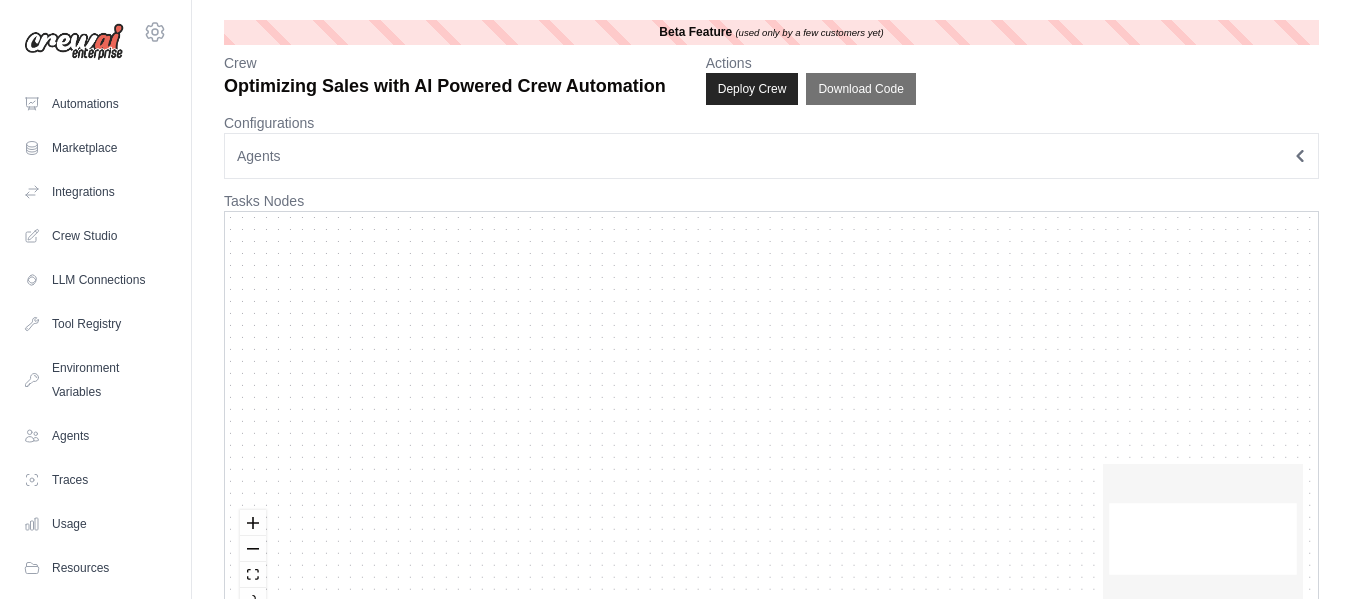 scroll, scrollTop: 0, scrollLeft: 0, axis: both 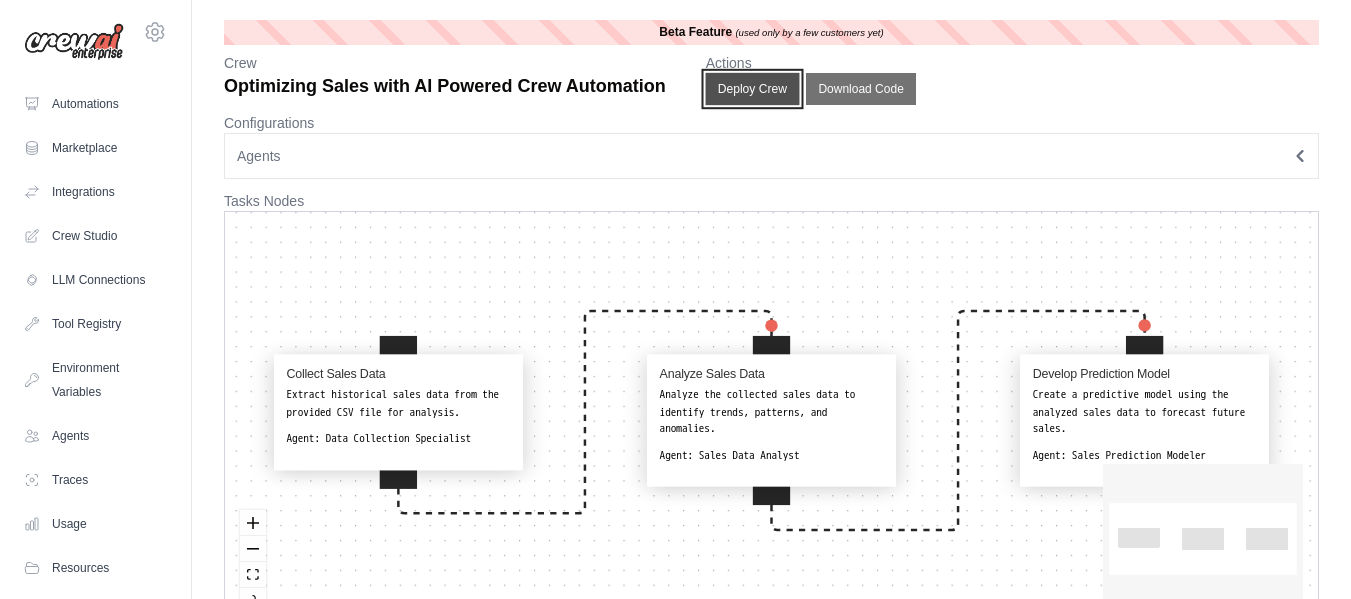click on "Deploy Crew" at bounding box center (752, 89) 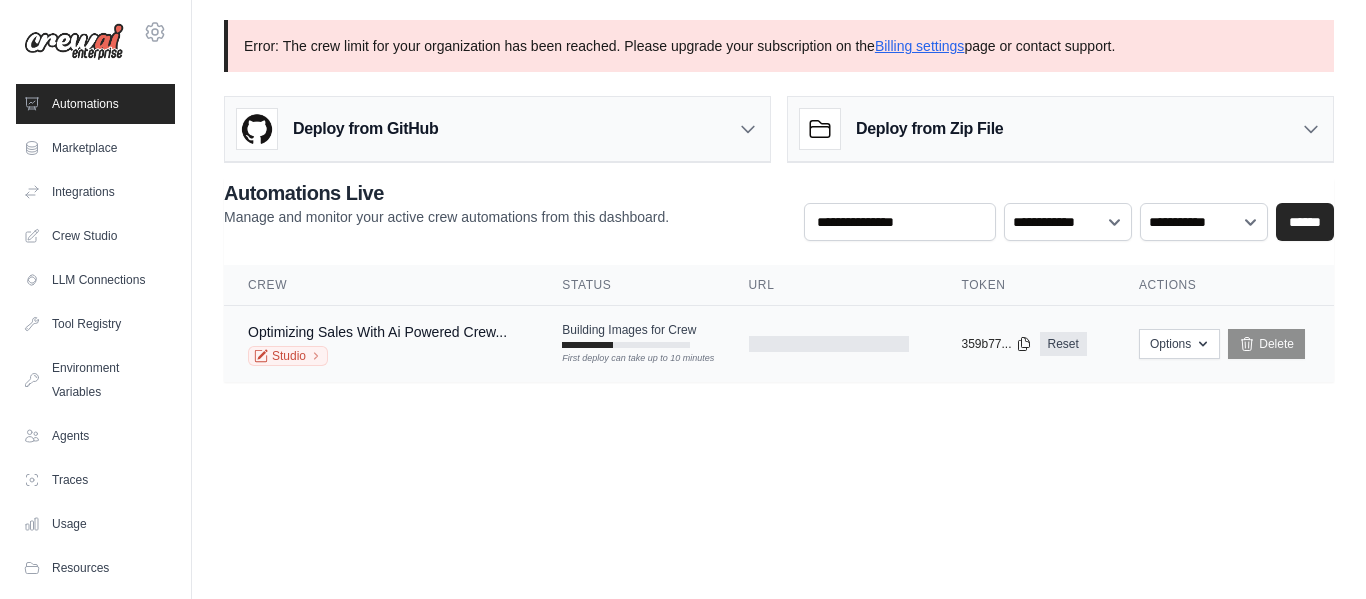 click on "Optimizing Sales With Ai Powered Crew...
Studio
Building Images for Crew
First deploy can take up to 10 minutes
copied" at bounding box center (779, 344) 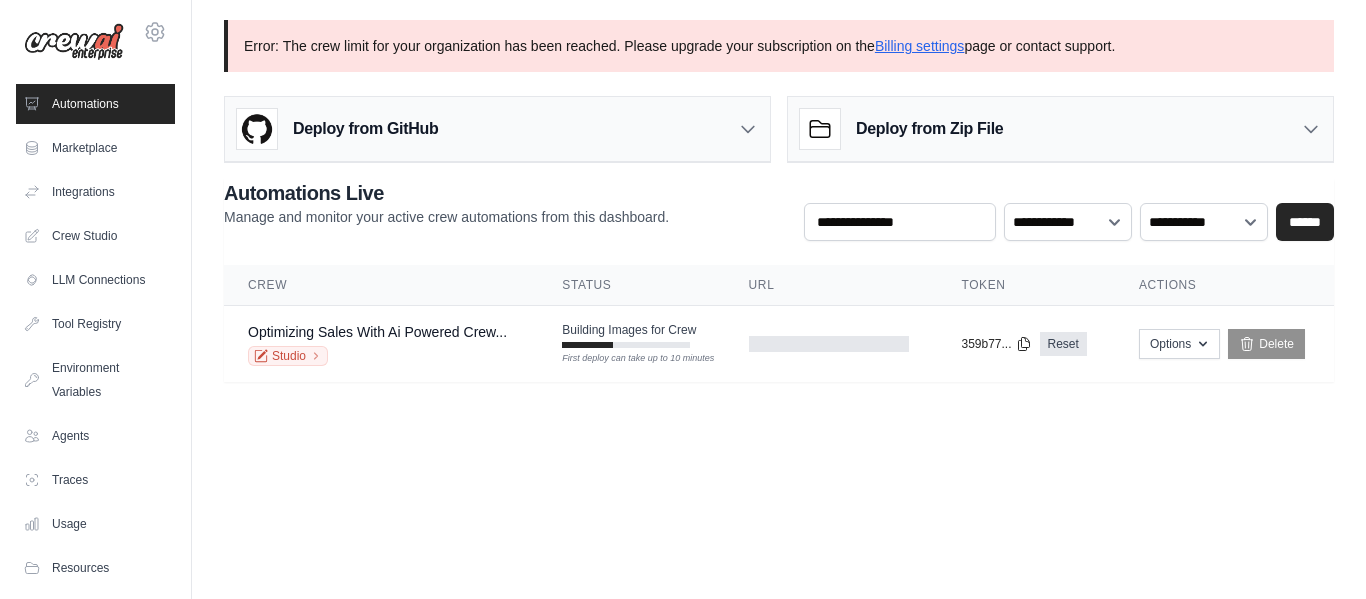 click on "Error: The crew limit for your organization has been reached. Please upgrade your subscription on the  Billing settings  page or contact support." at bounding box center [779, 46] 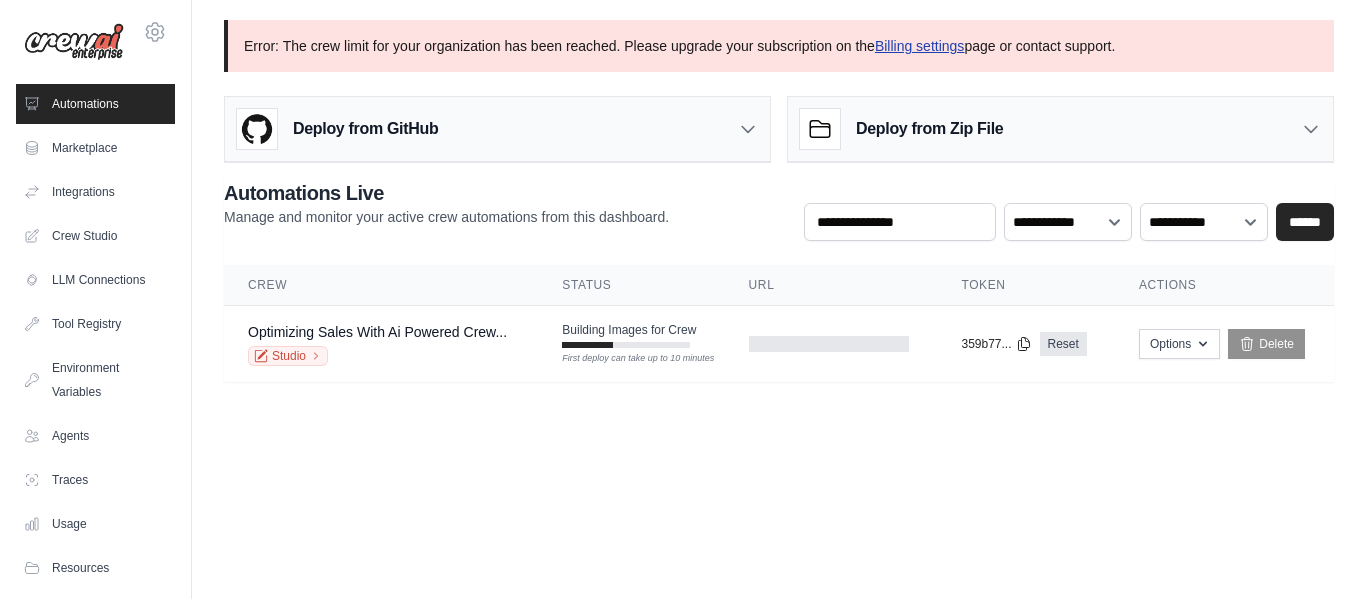 click on "Billing settings" at bounding box center [920, 46] 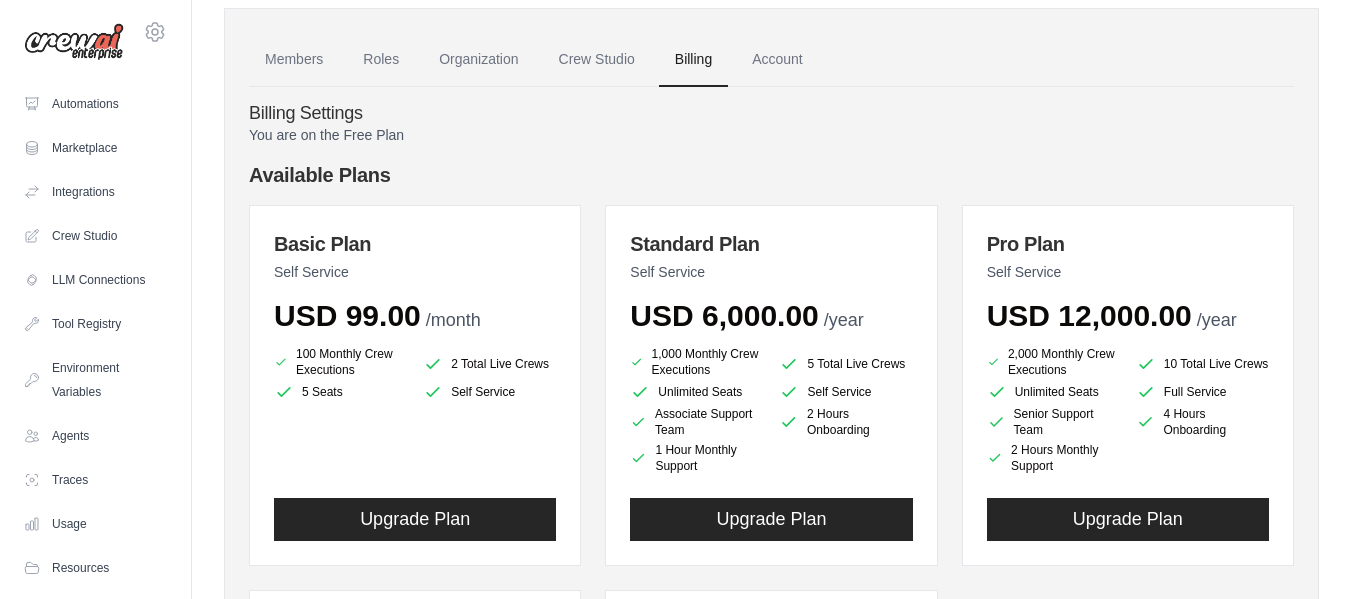 scroll, scrollTop: 100, scrollLeft: 0, axis: vertical 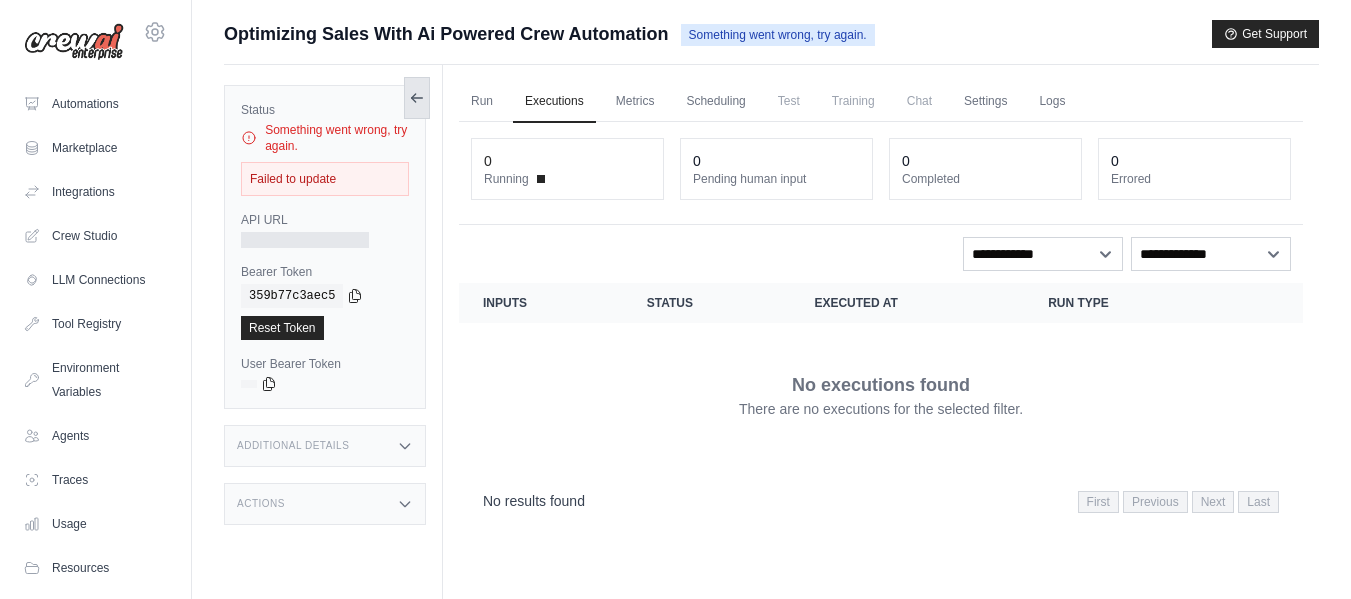 click 